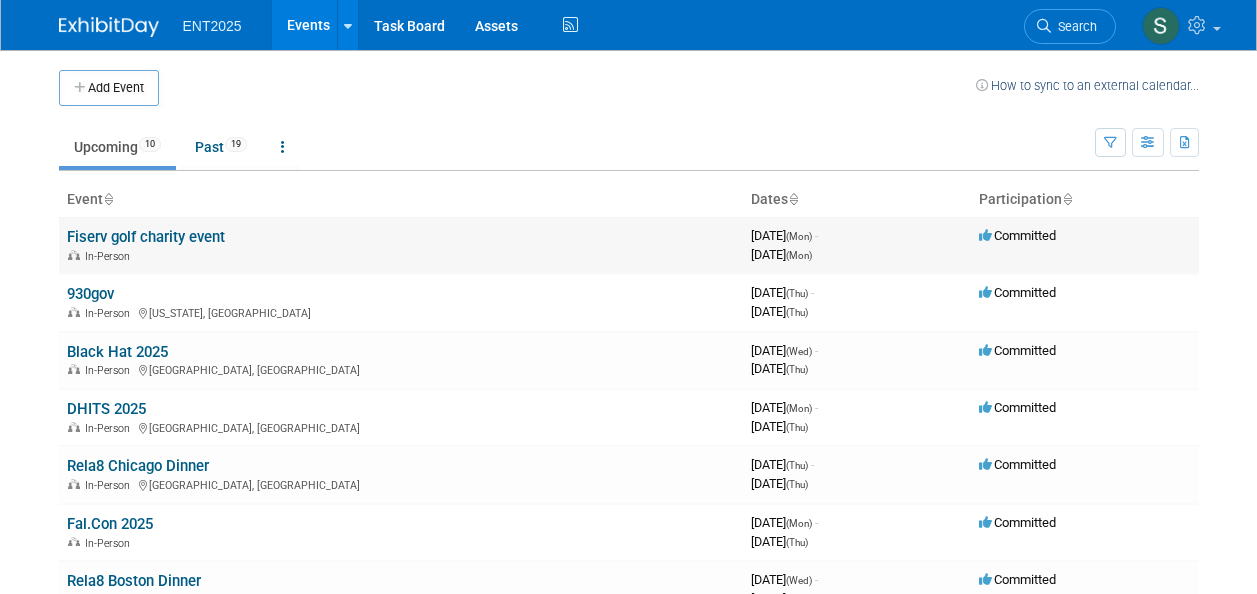 scroll, scrollTop: 0, scrollLeft: 0, axis: both 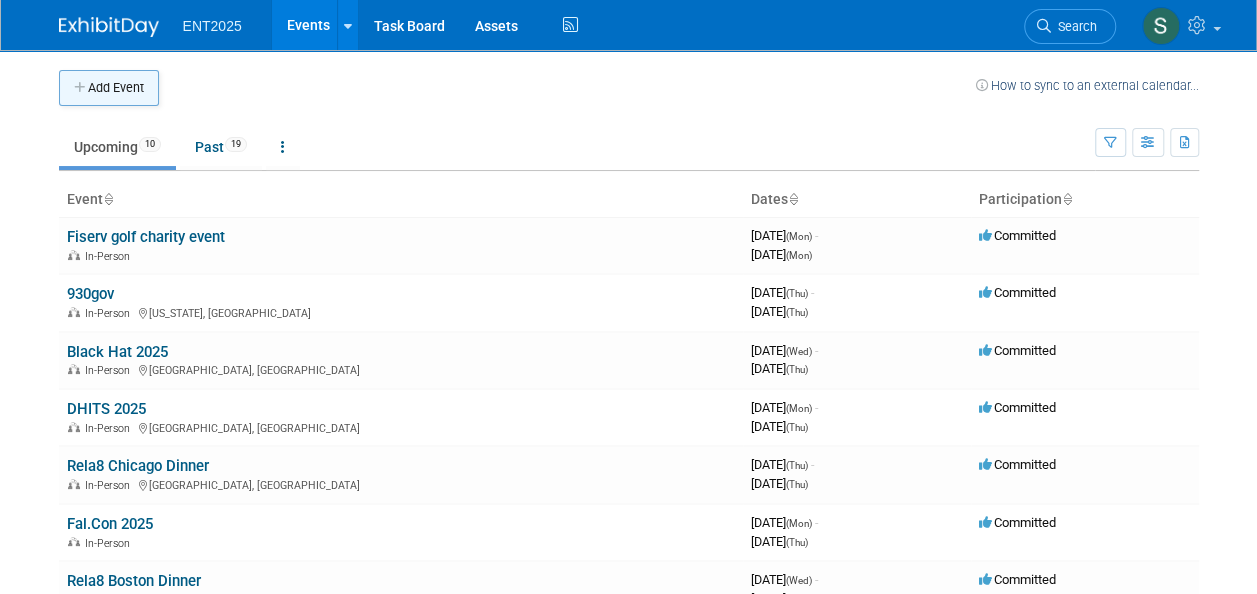 click on "Add Event" at bounding box center (109, 88) 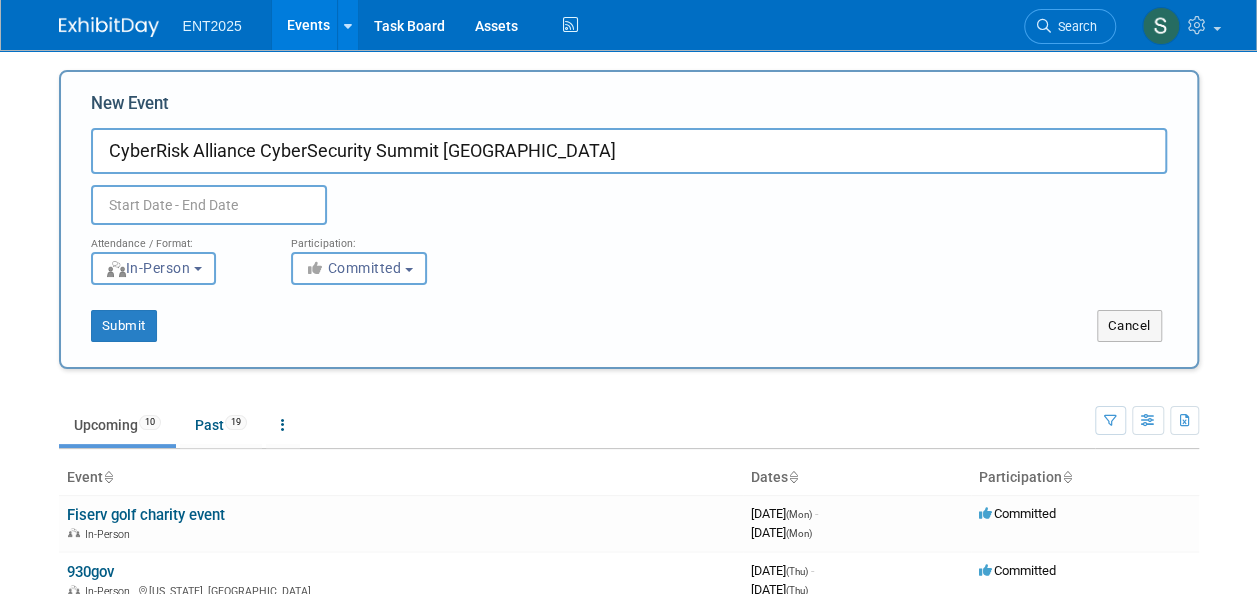 type on "CyberRisk Alliance CyberSecurity Summit [GEOGRAPHIC_DATA]" 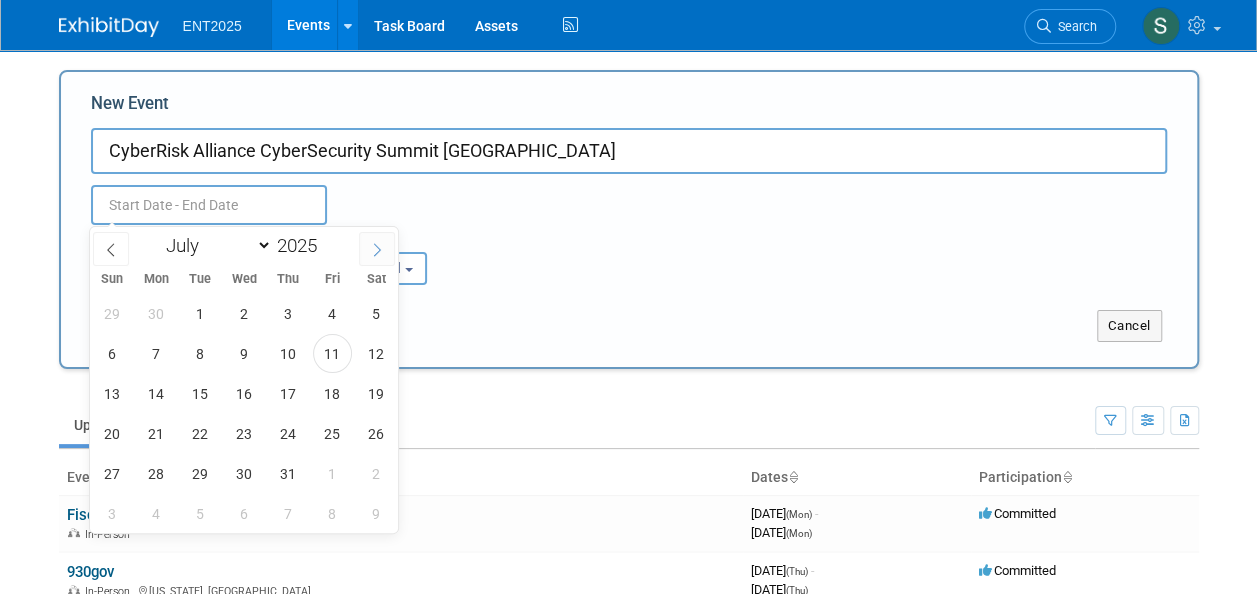 click at bounding box center [377, 249] 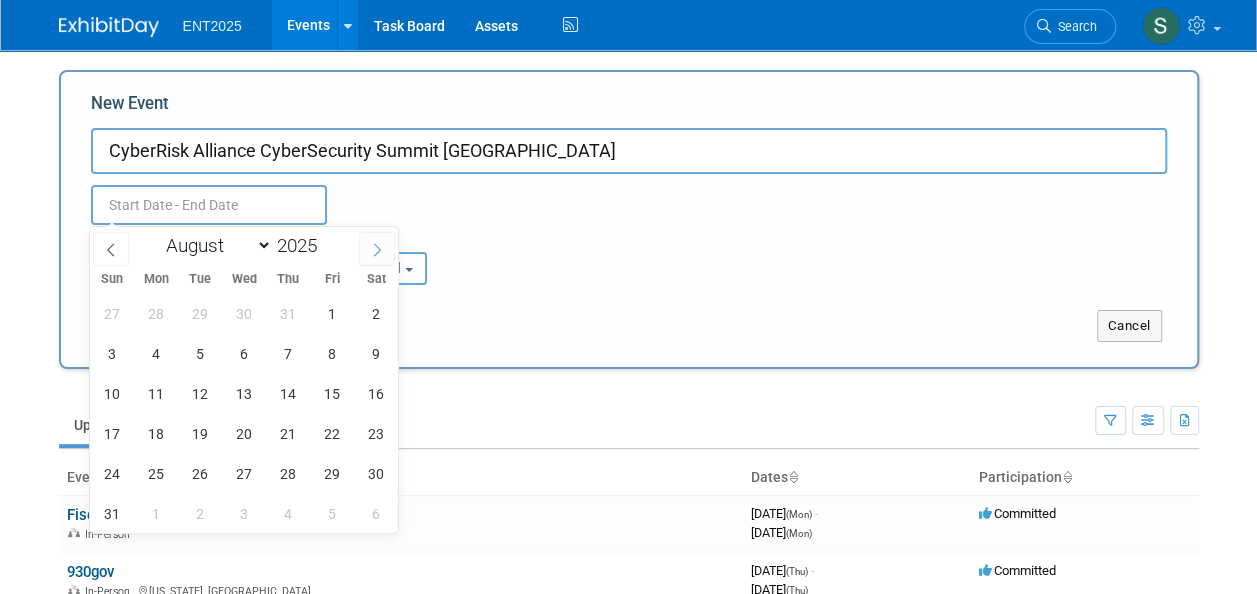 click at bounding box center (377, 249) 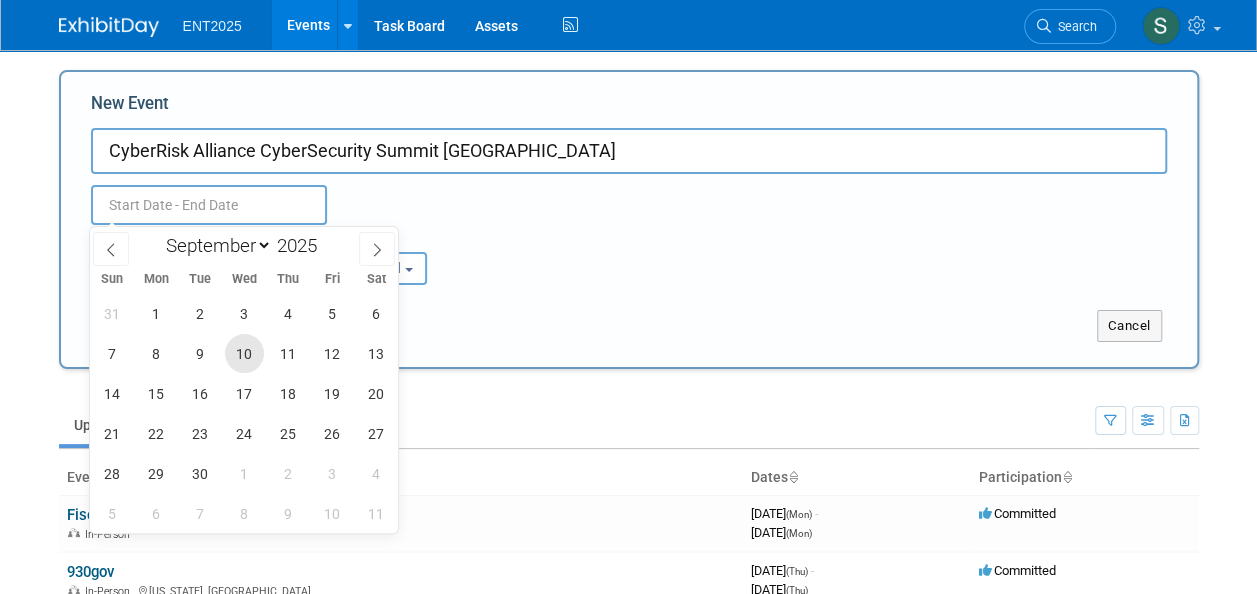 click on "10" at bounding box center [244, 353] 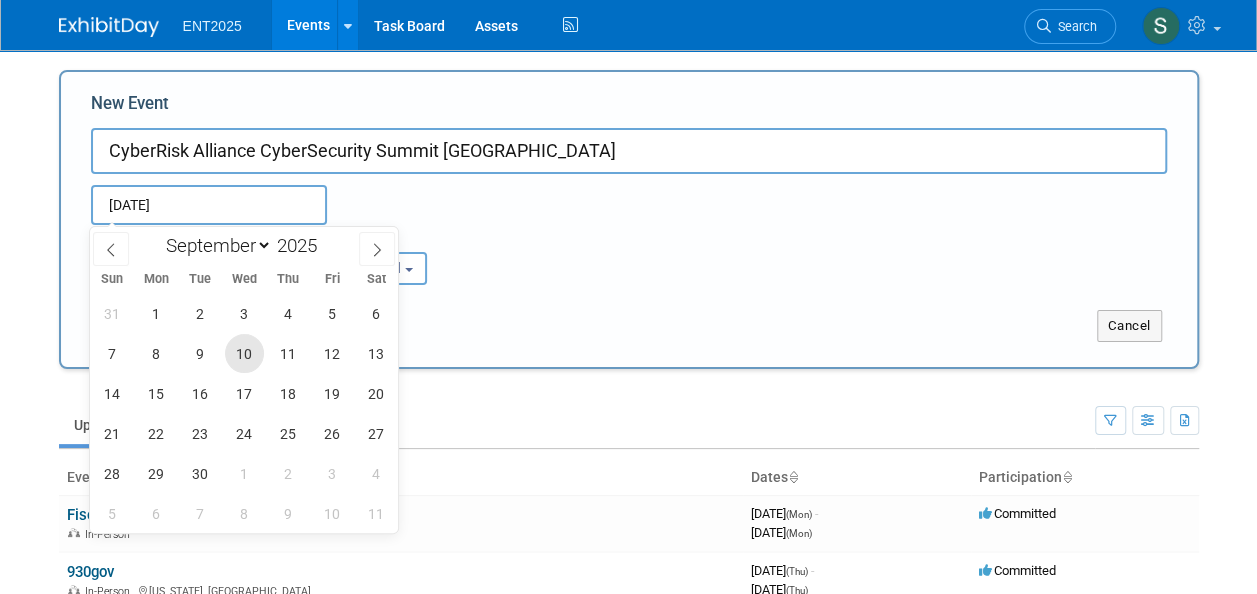 type on "Sep 10, 2025 to Sep 10, 2025" 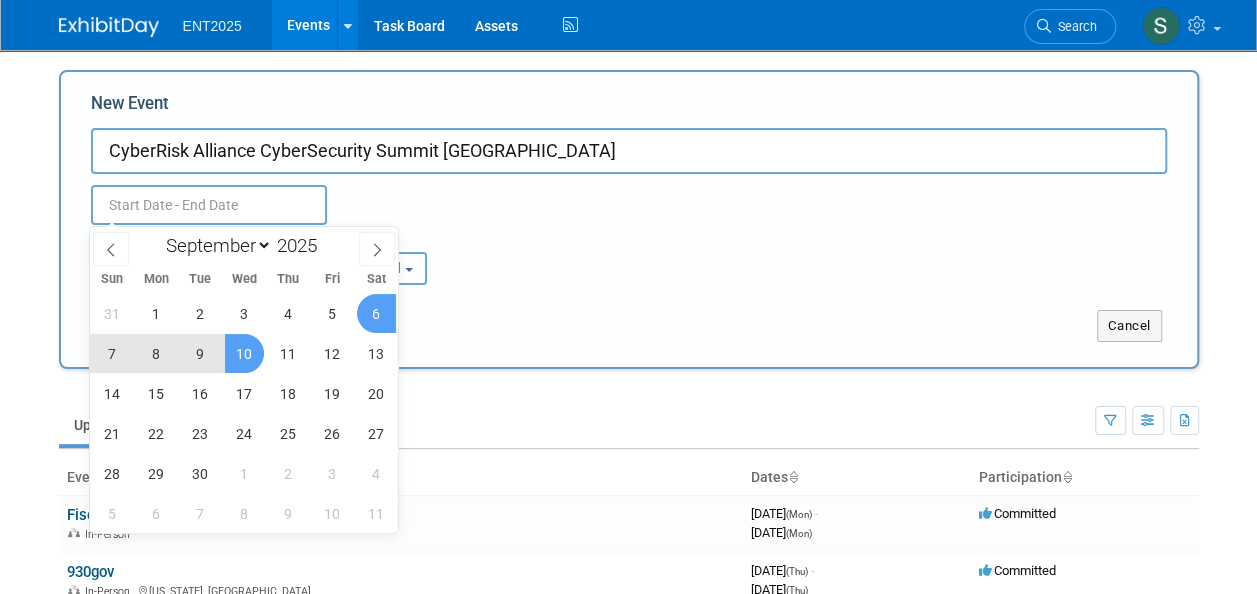 type on "Sep 10, 2025 to Sep 10, 2025" 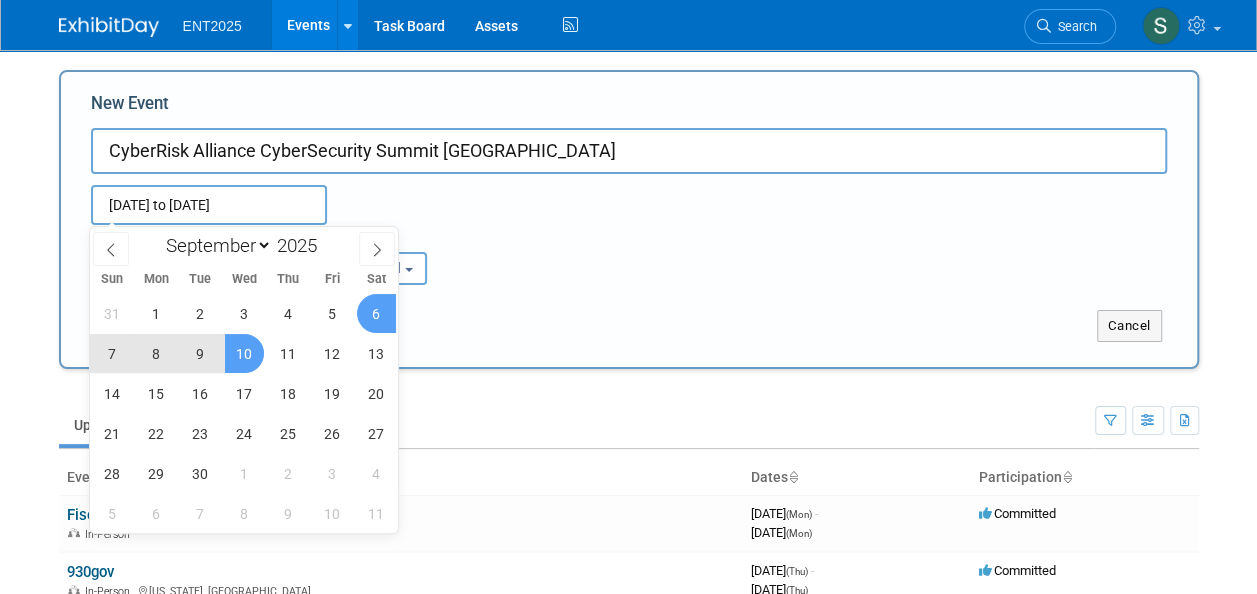 click on "Attendance / Format:
<img src="https://www.exhibitday.com/Images/Format-InPerson.png" style="width: 19px; margin-top: 2px; margin-bottom: 2px; margin-left: 2px; filter: grayscale(100%); opacity: 0.75;" />   In-Person
<img src="https://www.exhibitday.com/Images/Format-Virtual.png" style="width: 19px; margin-top: 2px; margin-bottom: 2px; margin-left: 2px; filter: grayscale(100%); opacity: 0.75;" />   Virtual
<img src="https://www.exhibitday.com/Images/Format-Hybrid.png" style="width: 19px; margin-top: 2px; margin-bottom: 2px; margin-left: 2px; filter: grayscale(100%); opacity: 0.75;" />   Hybrid
In-Person        In-Person      Virtual      Hybrid
Participation:
<i class="fas fa-thumbs-up" style="color: #a5a5a5; padding-right: 2px; min-width: 23px; text-align: center; width: 23px; display: inline-block;"></i> Committed
Committed      Committed    Considering" at bounding box center [629, 255] 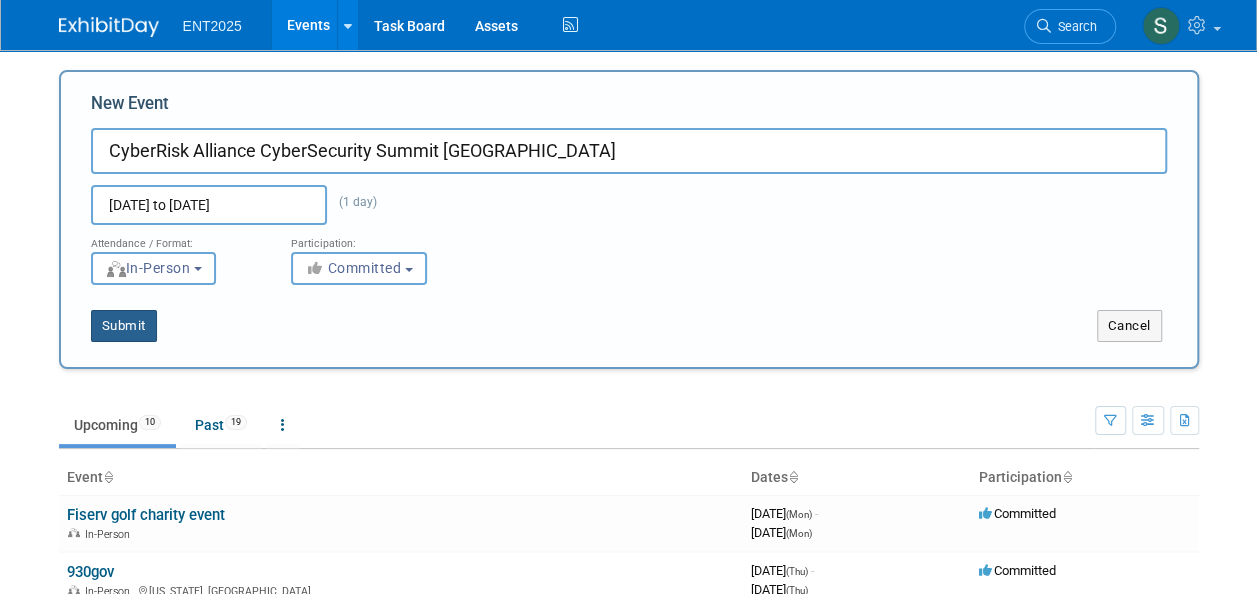 click on "Submit" at bounding box center (124, 326) 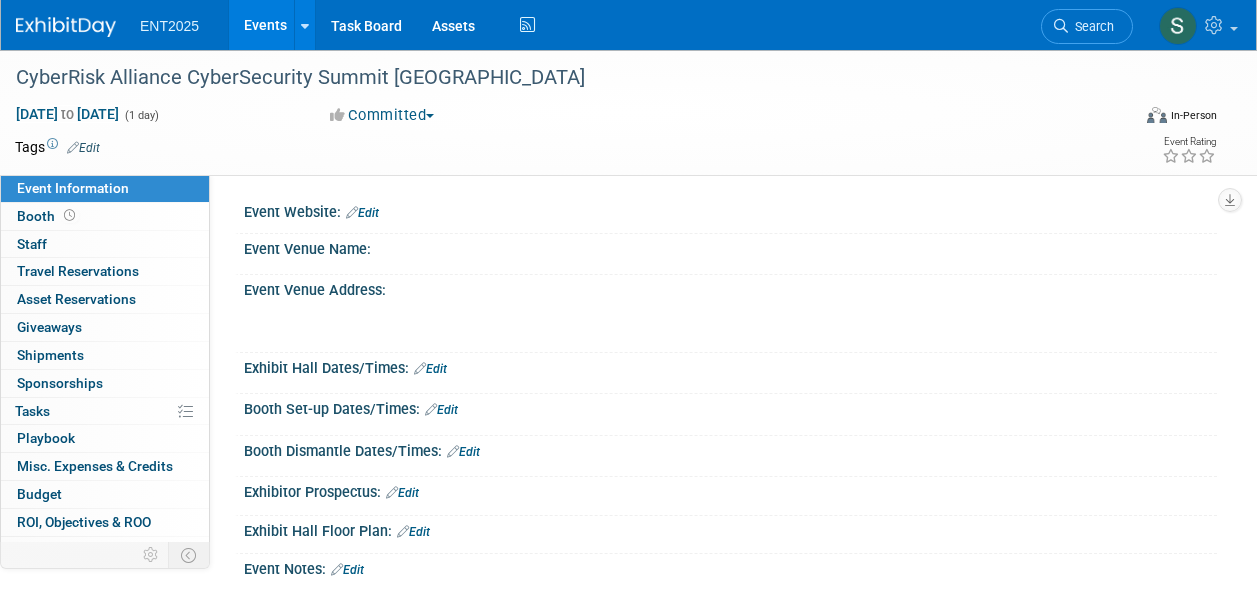 scroll, scrollTop: 0, scrollLeft: 0, axis: both 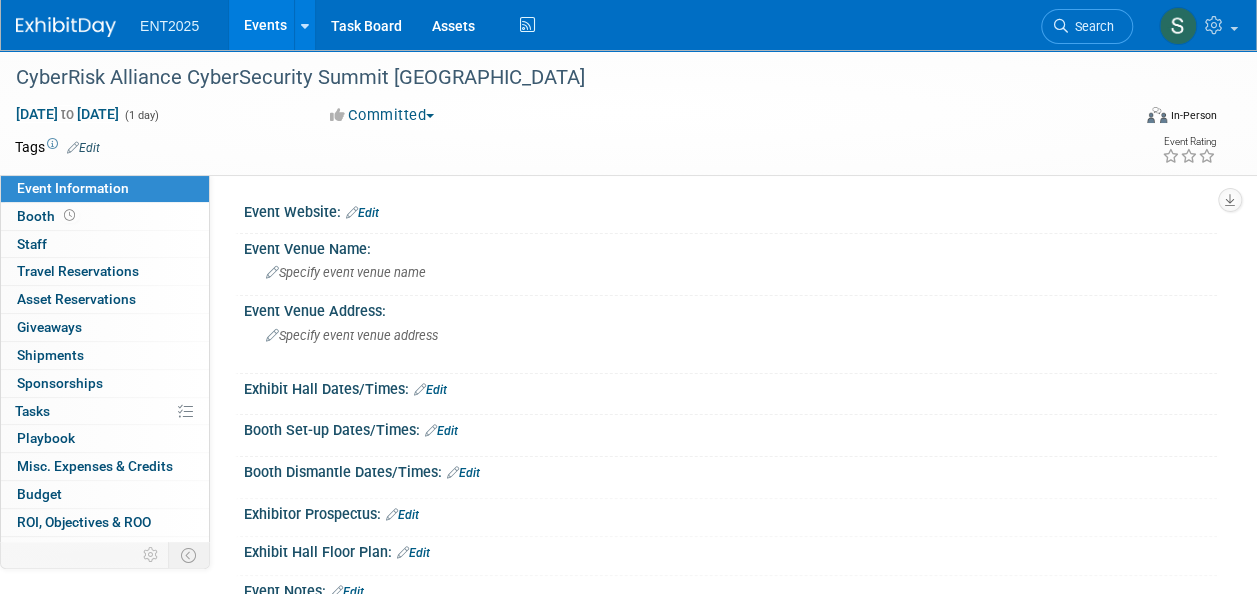 click on "Events" at bounding box center (265, 25) 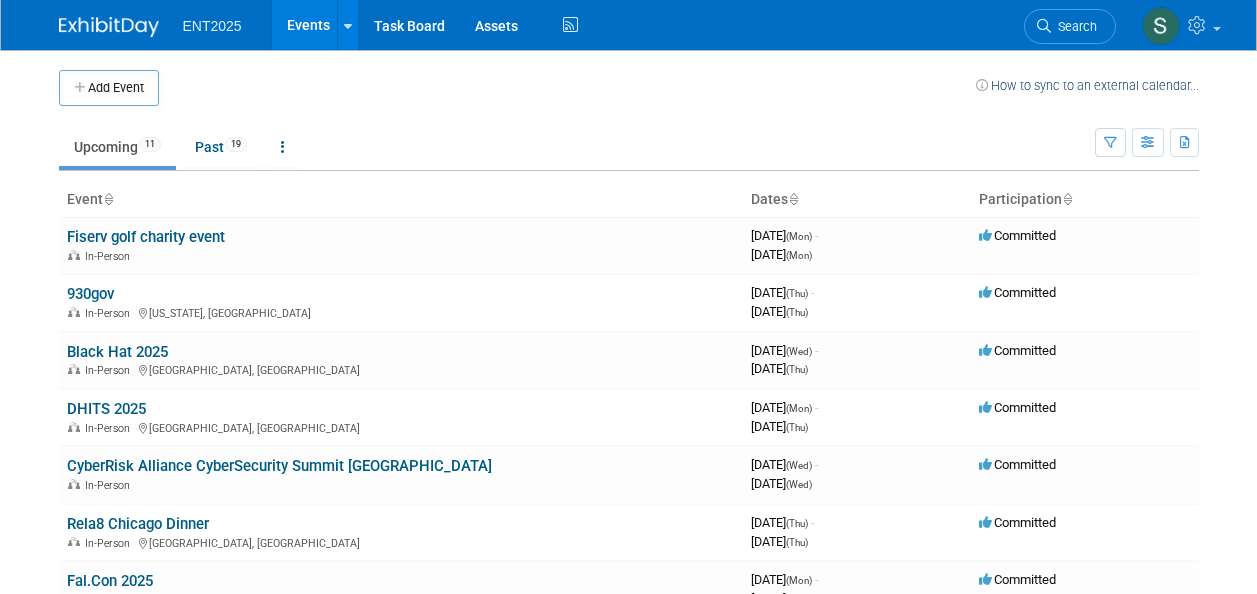 scroll, scrollTop: 0, scrollLeft: 0, axis: both 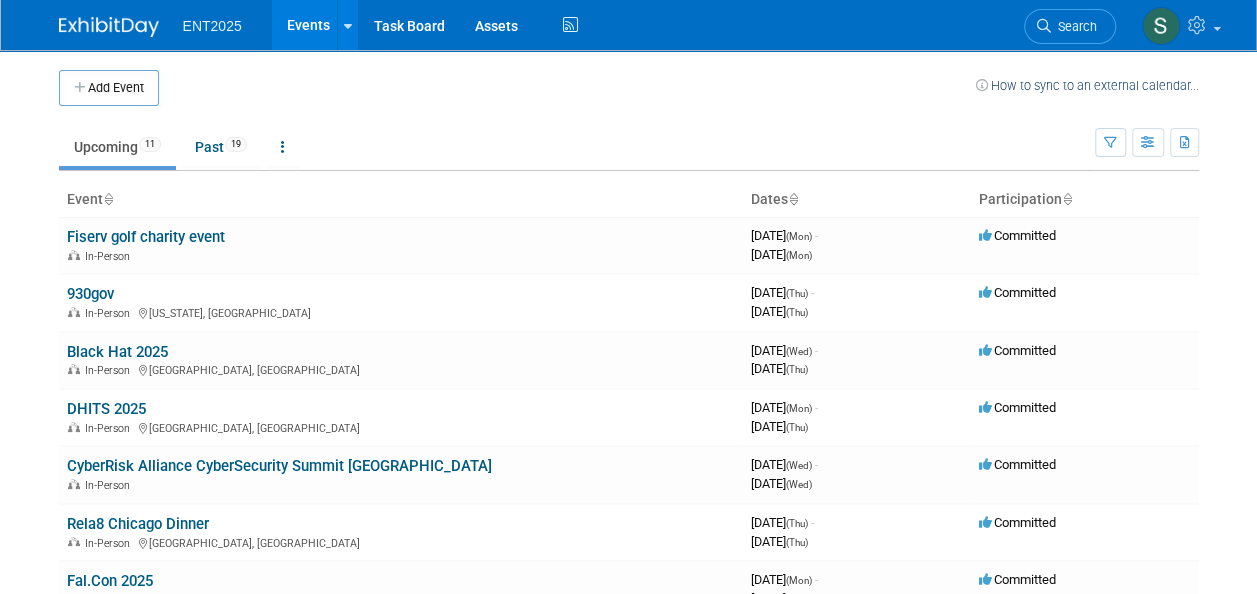 click on "Add Event" at bounding box center (109, 88) 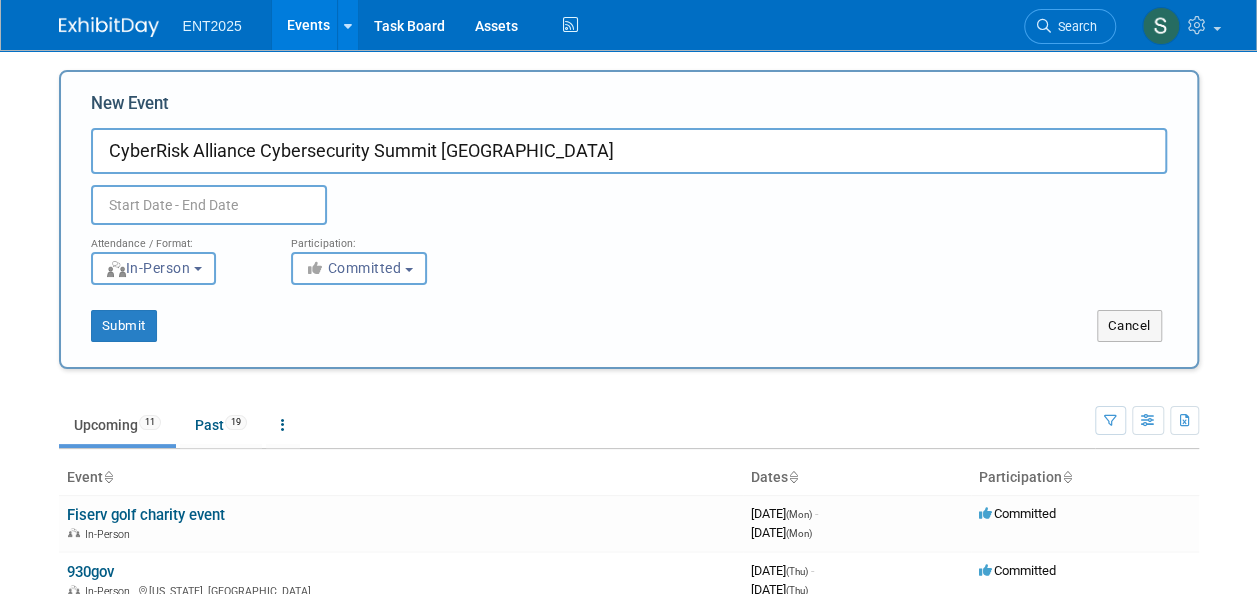 type on "CyberRisk Alliance Cybersecurity Summit [GEOGRAPHIC_DATA]" 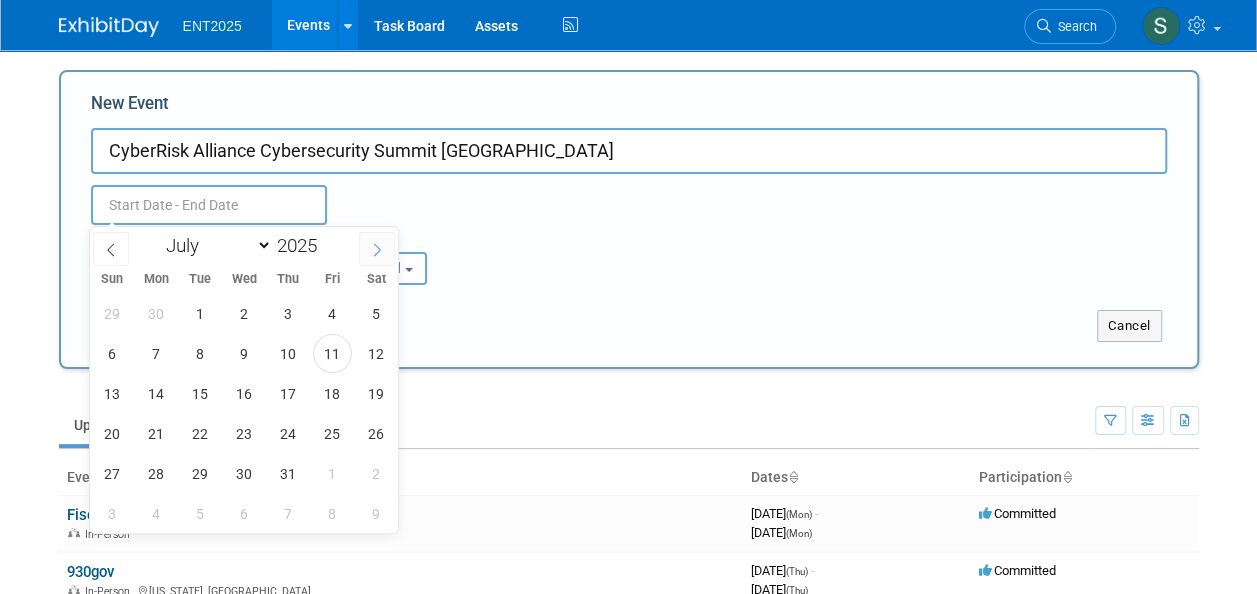click 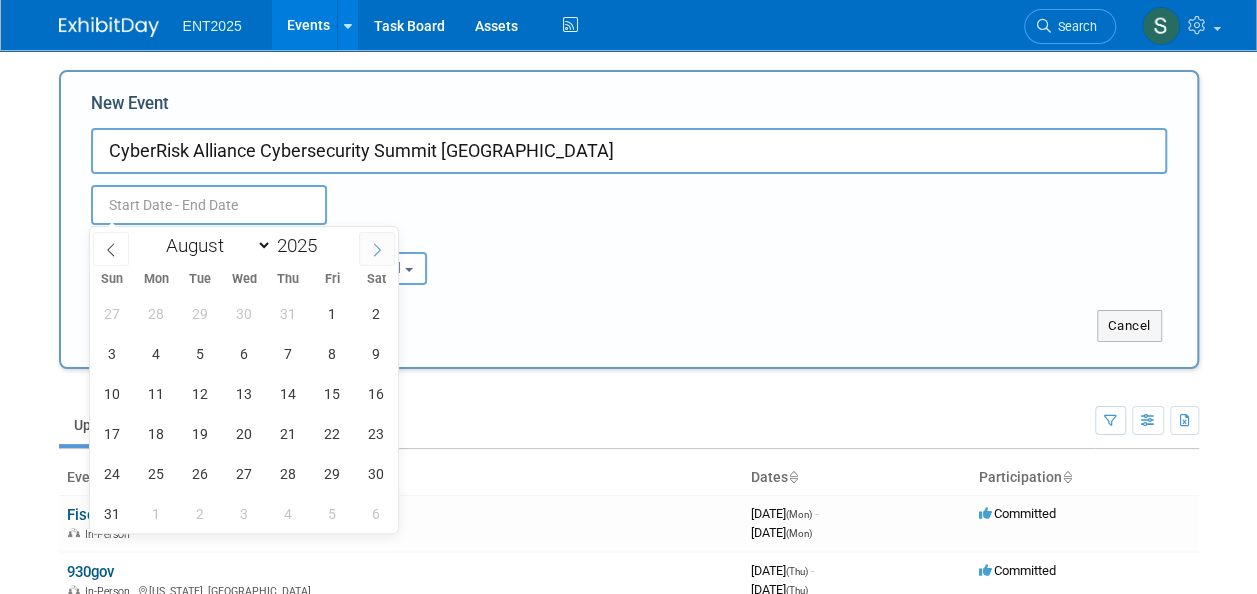 click 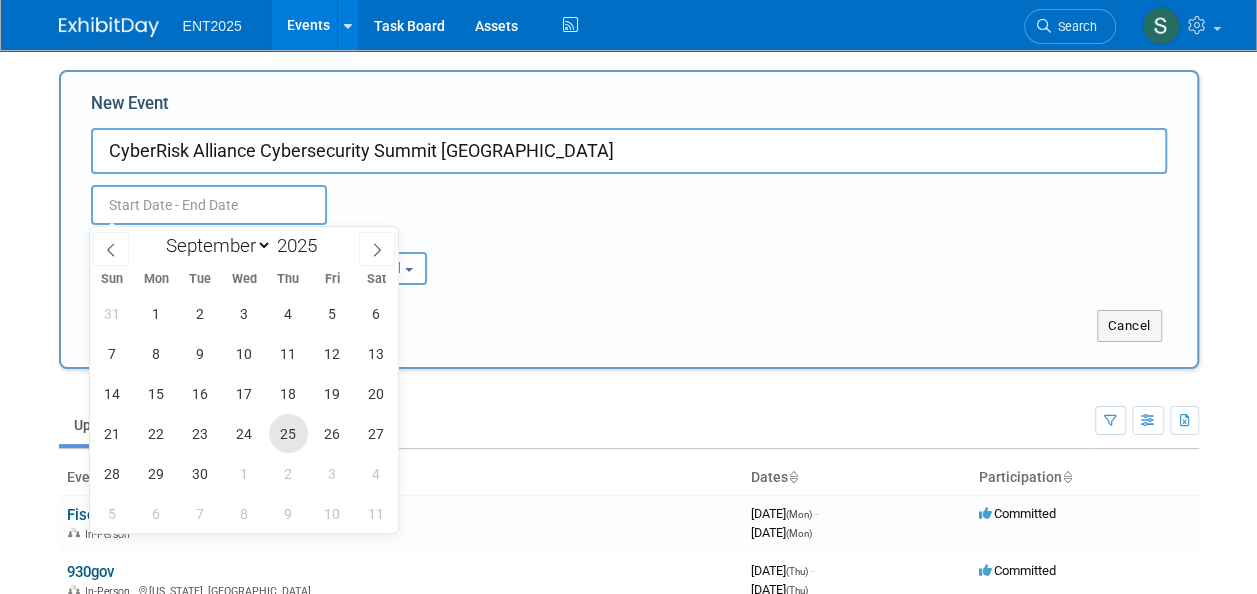 click on "25" at bounding box center (288, 433) 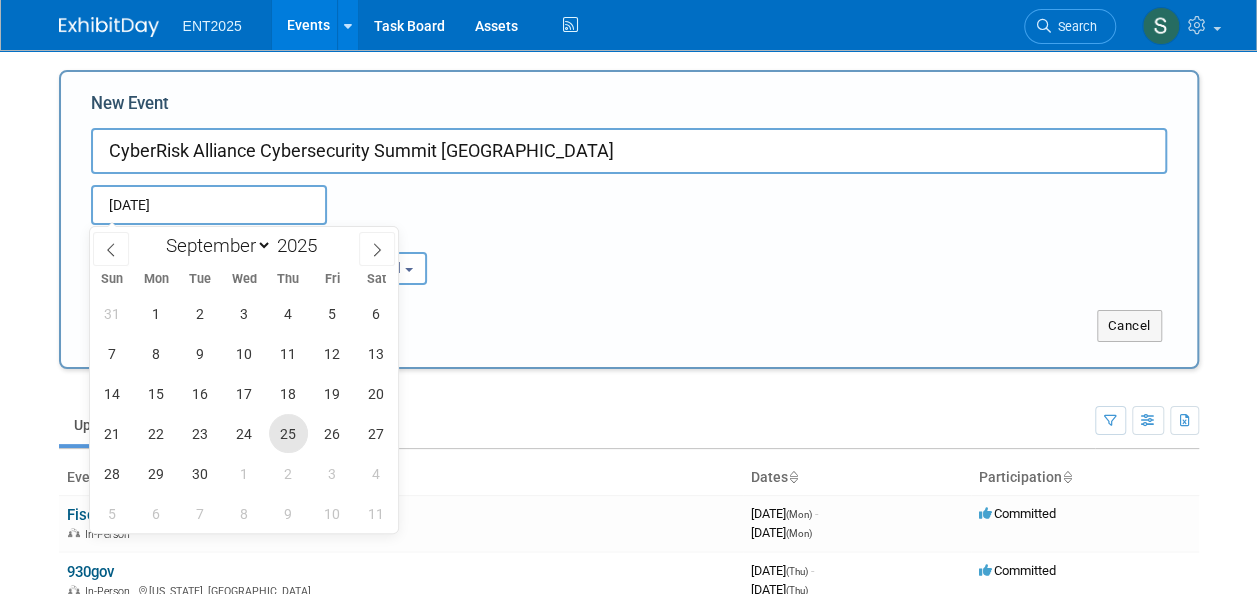 type on "Sep 25, 2025 to Sep 25, 2025" 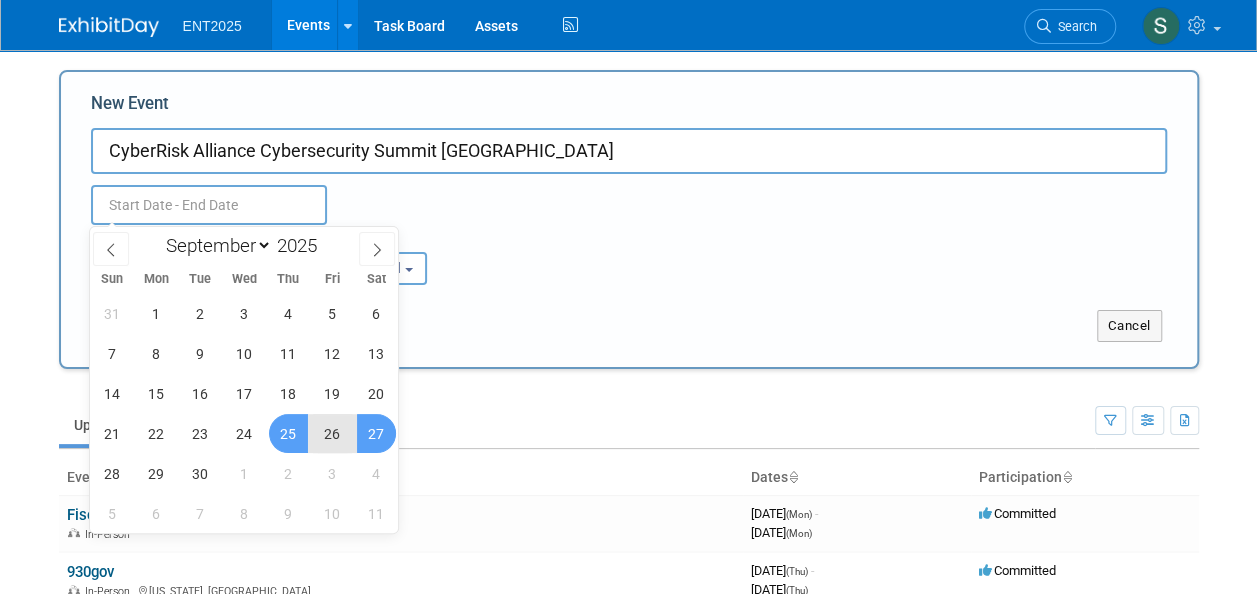 type on "Sep 25, 2025 to Sep 25, 2025" 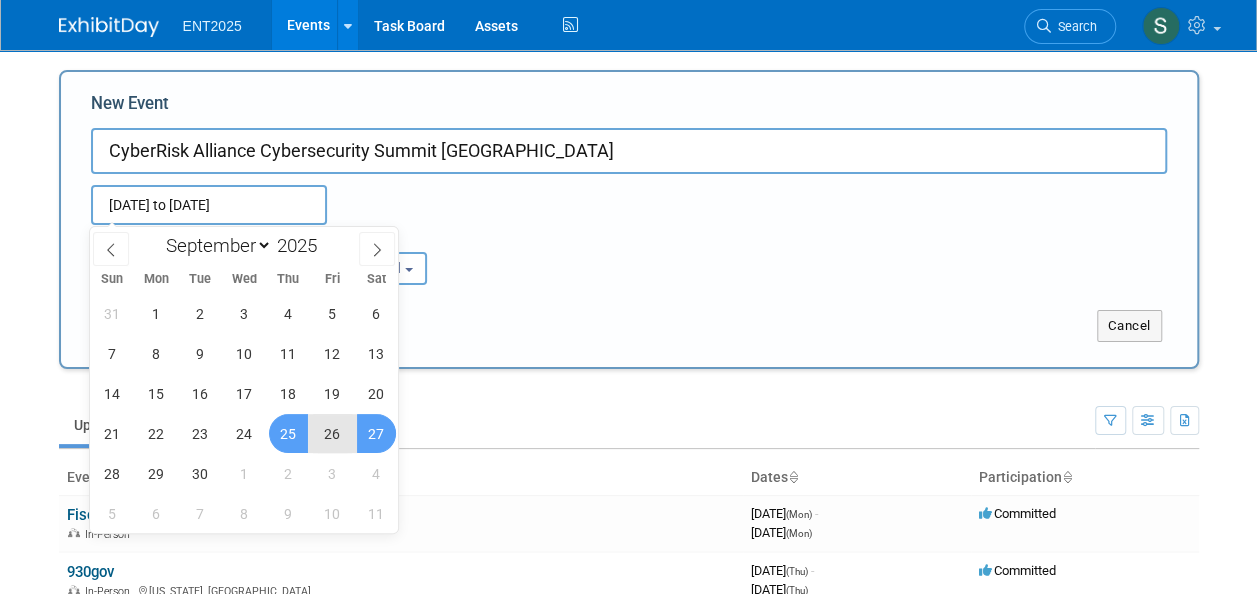 click on "Attendance / Format:
<img src="https://www.exhibitday.com/Images/Format-InPerson.png" style="width: 19px; margin-top: 2px; margin-bottom: 2px; margin-left: 2px; filter: grayscale(100%); opacity: 0.75;" />   In-Person
<img src="https://www.exhibitday.com/Images/Format-Virtual.png" style="width: 19px; margin-top: 2px; margin-bottom: 2px; margin-left: 2px; filter: grayscale(100%); opacity: 0.75;" />   Virtual
<img src="https://www.exhibitday.com/Images/Format-Hybrid.png" style="width: 19px; margin-top: 2px; margin-bottom: 2px; margin-left: 2px; filter: grayscale(100%); opacity: 0.75;" />   Hybrid
In-Person        In-Person      Virtual      Hybrid
Participation:
<i class="fas fa-thumbs-up" style="color: #a5a5a5; padding-right: 2px; min-width: 23px; text-align: center; width: 23px; display: inline-block;"></i> Committed
Committed      Committed    Considering" at bounding box center (629, 255) 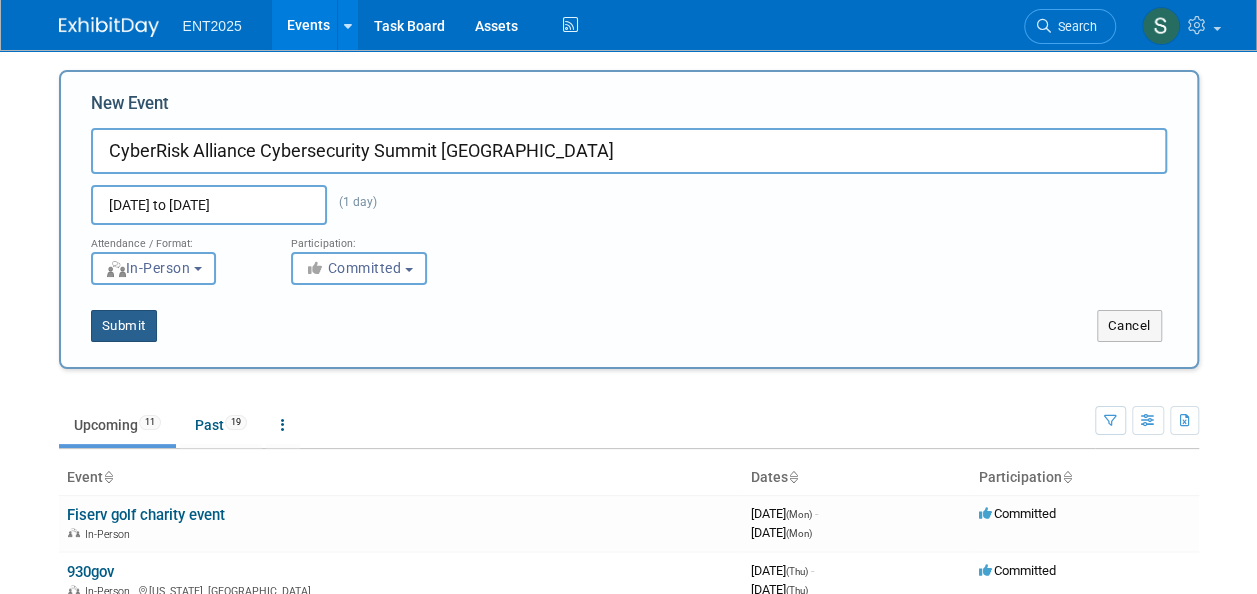 click on "Submit" at bounding box center (124, 326) 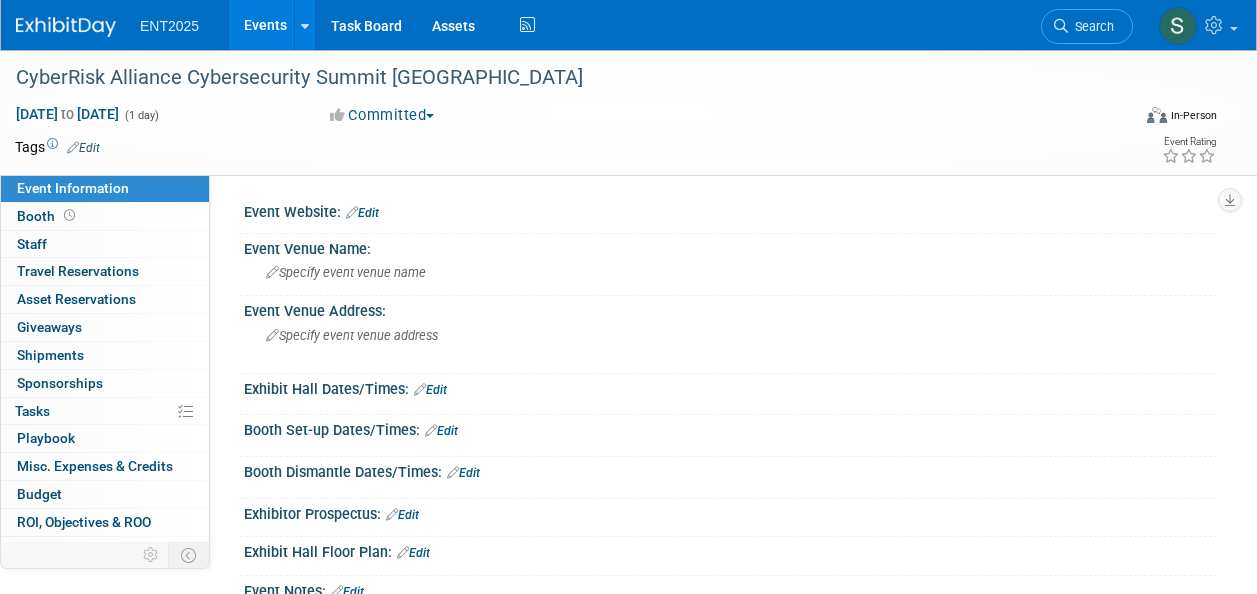scroll, scrollTop: 0, scrollLeft: 0, axis: both 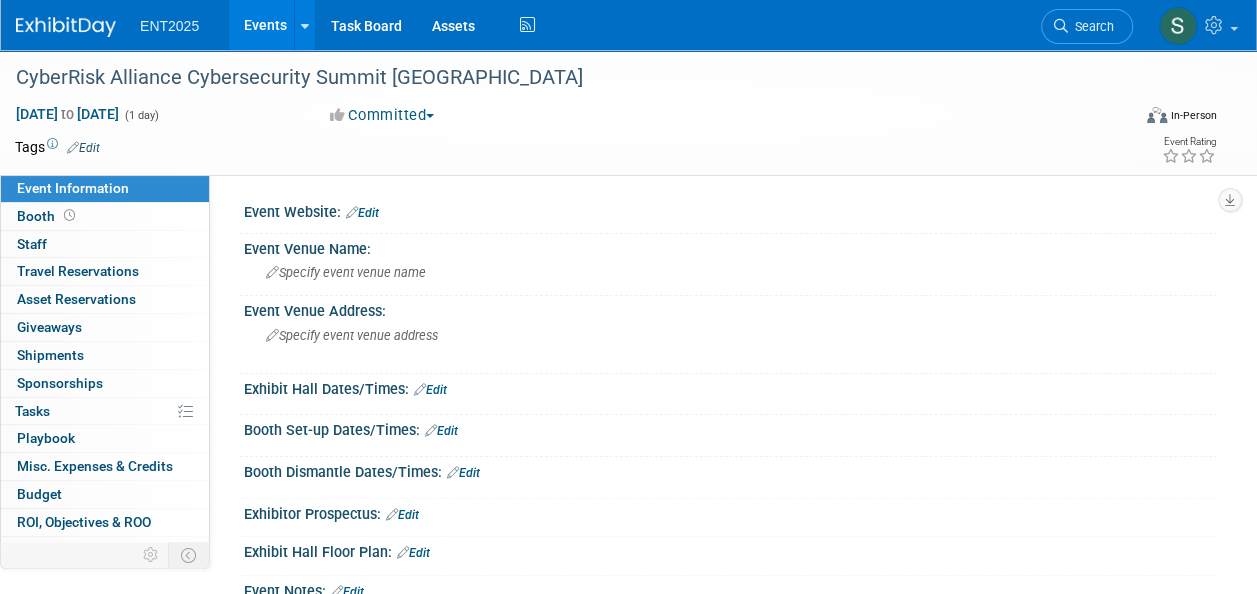 click on "Events" at bounding box center (265, 25) 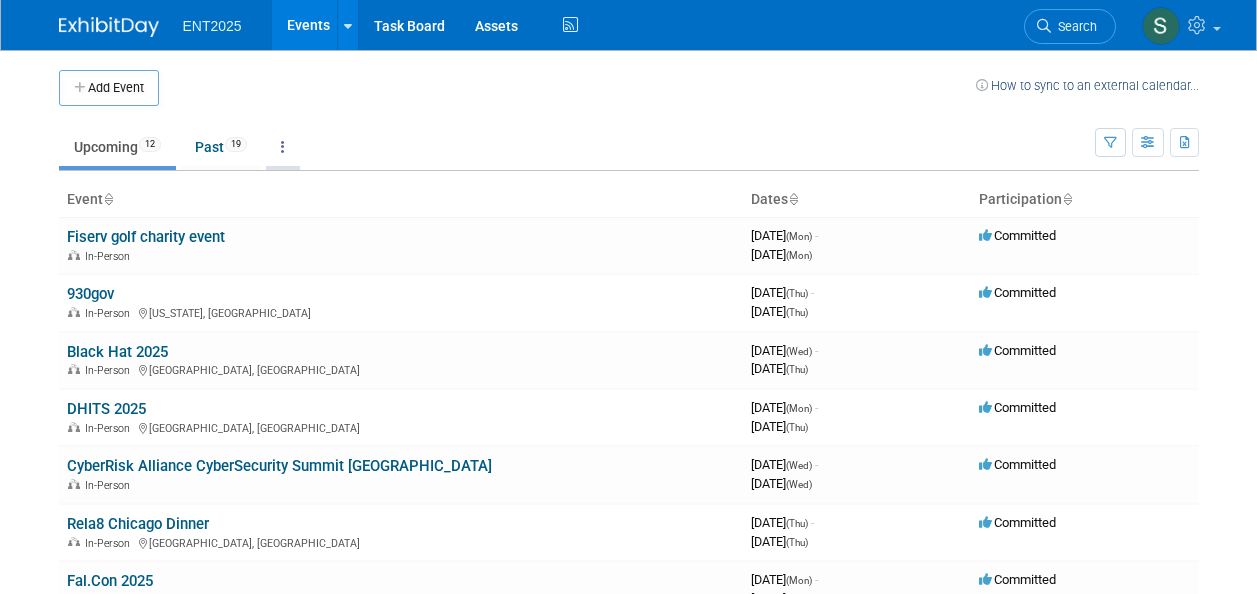 scroll, scrollTop: 0, scrollLeft: 0, axis: both 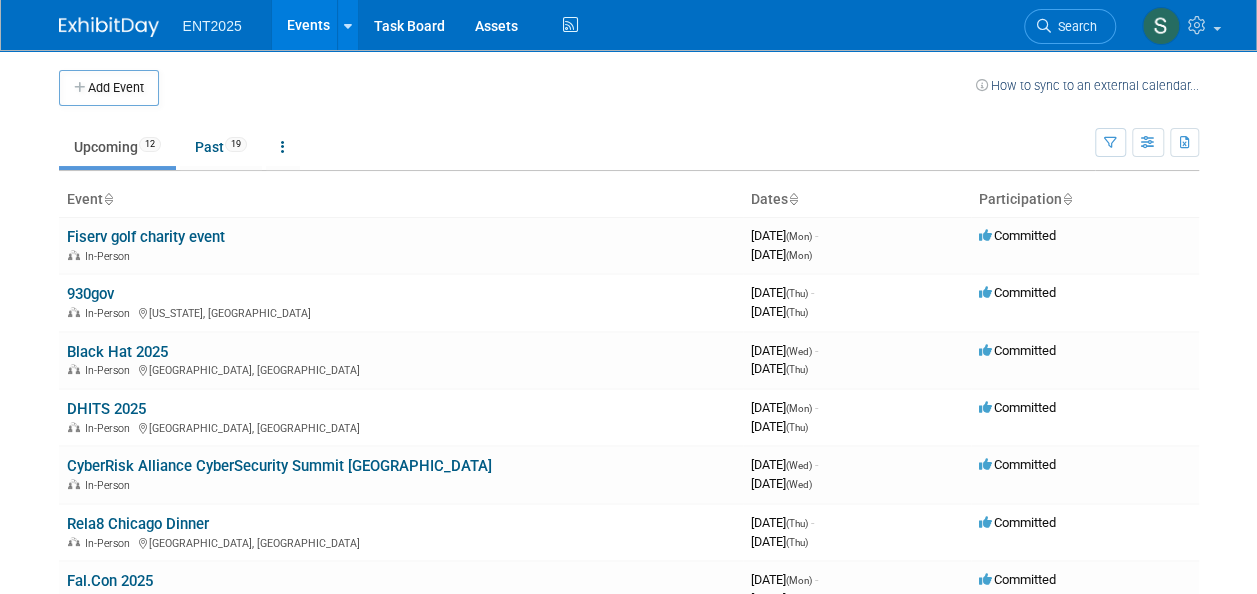 click on "Add Event" at bounding box center [109, 88] 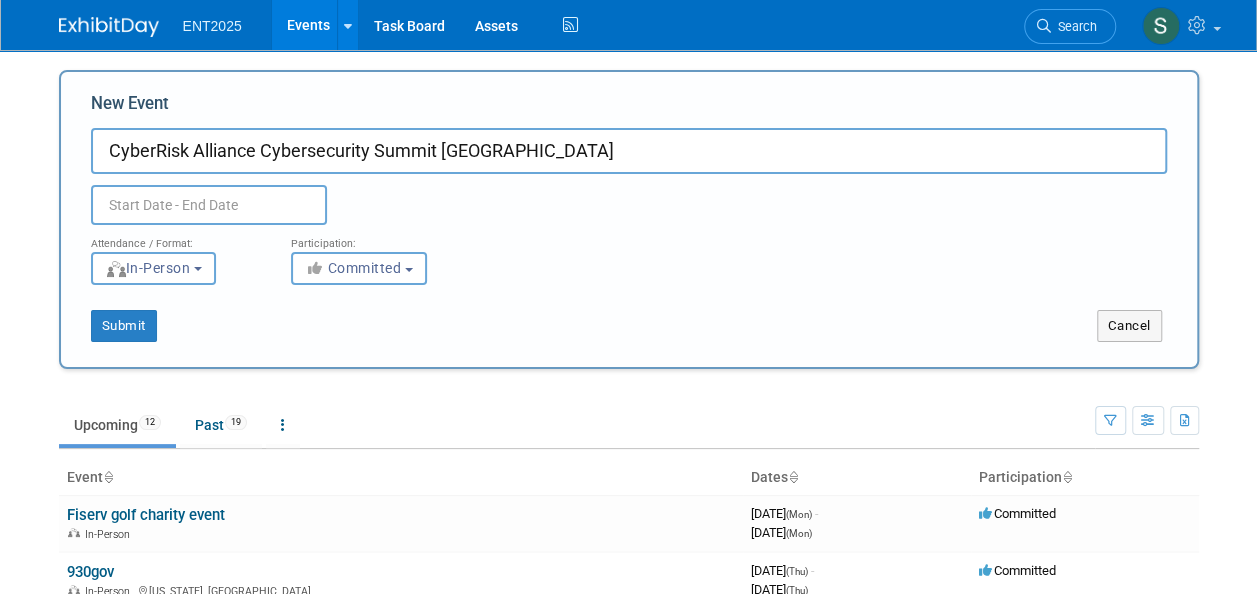 type on "CyberRisk Alliance Cybersecurity Summit [GEOGRAPHIC_DATA]" 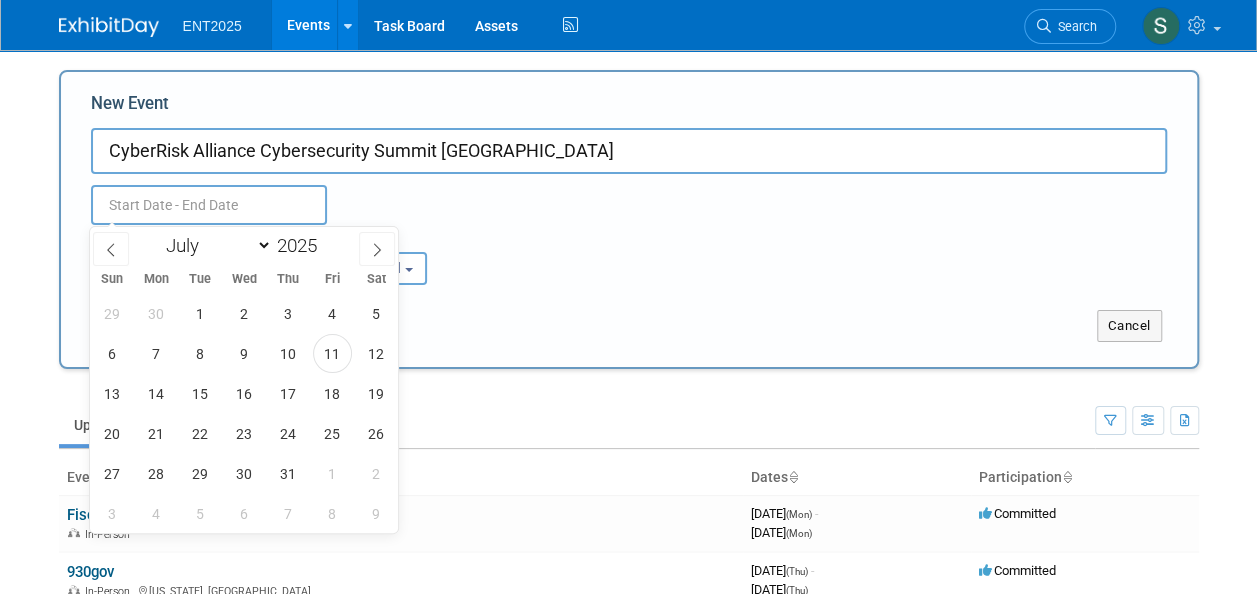 click at bounding box center [209, 205] 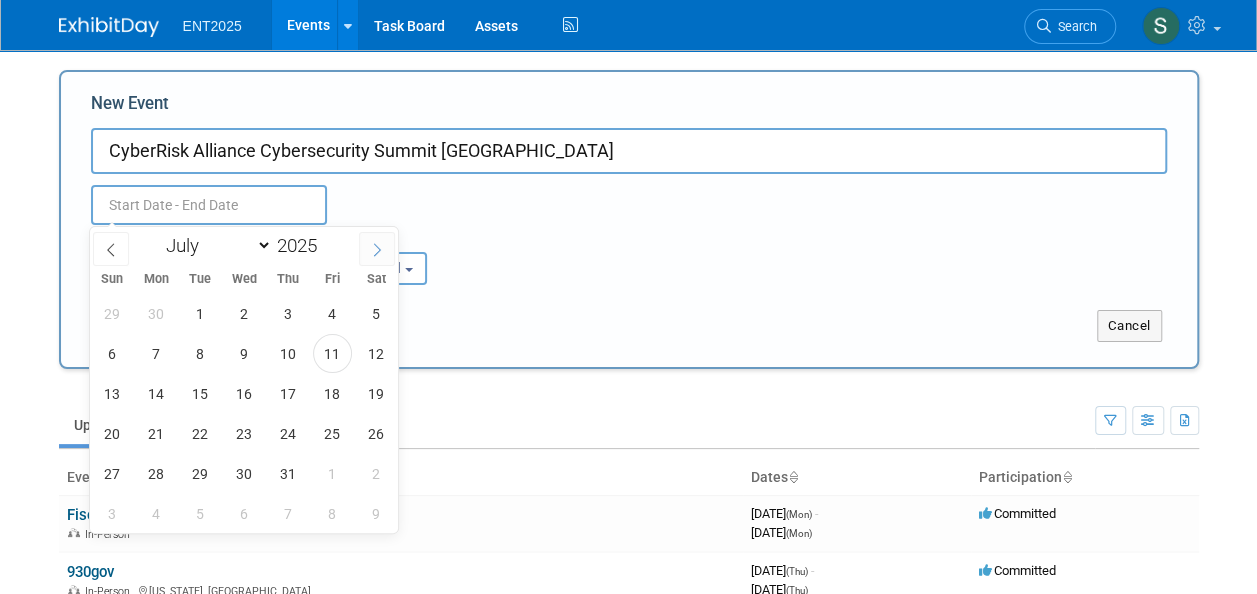click at bounding box center [377, 249] 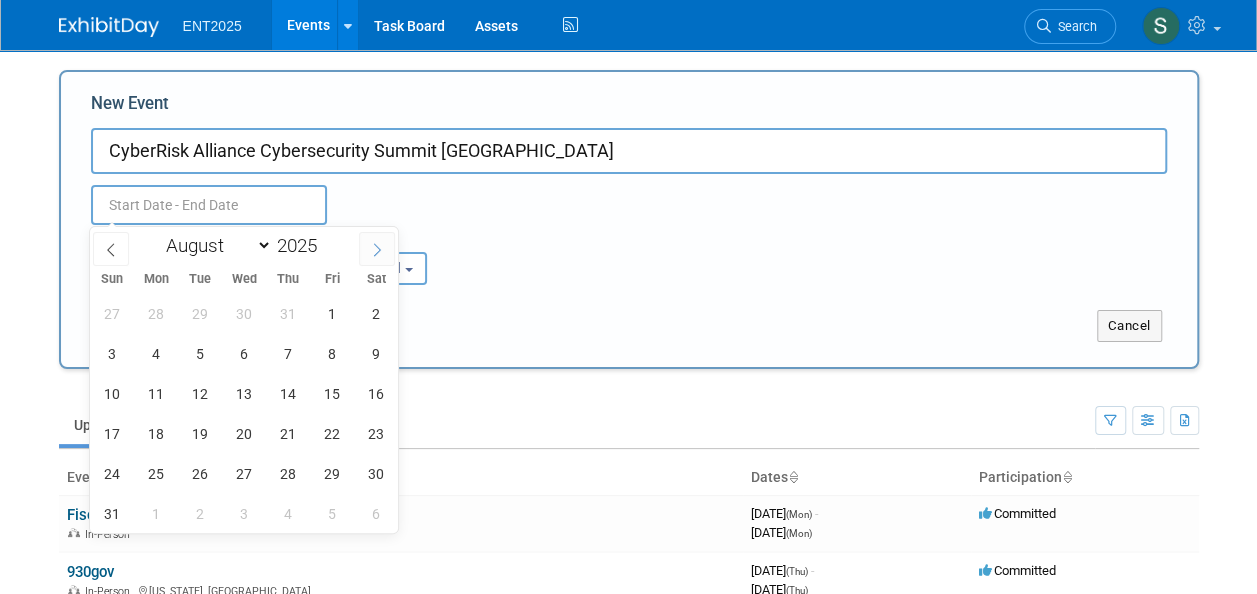 click at bounding box center [377, 249] 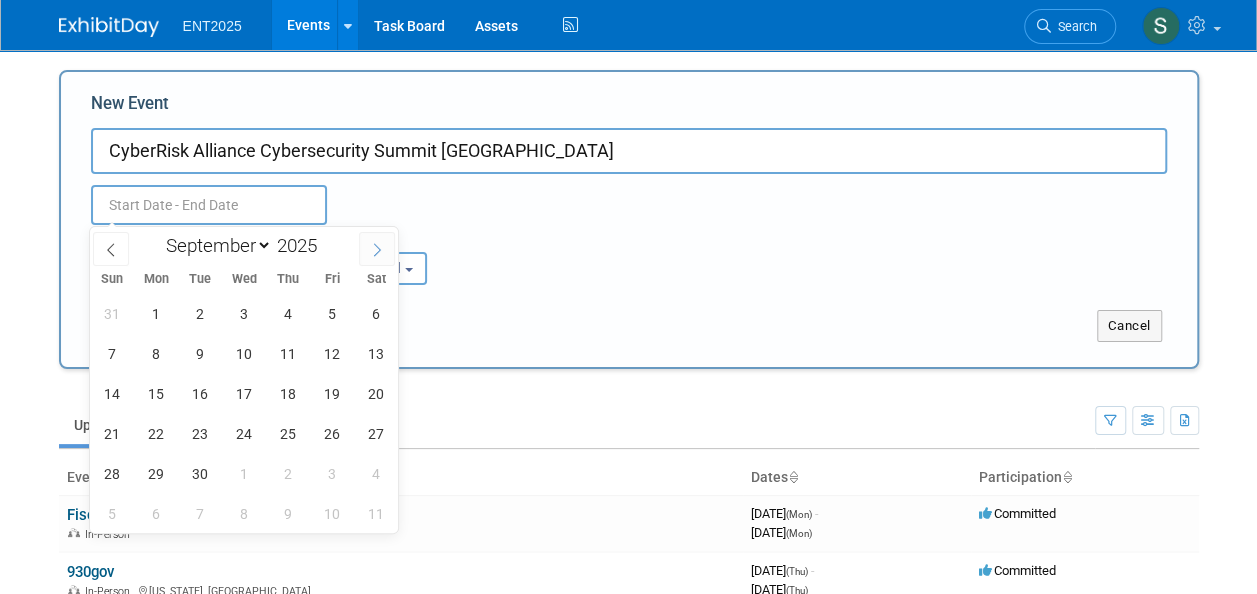 click at bounding box center (377, 249) 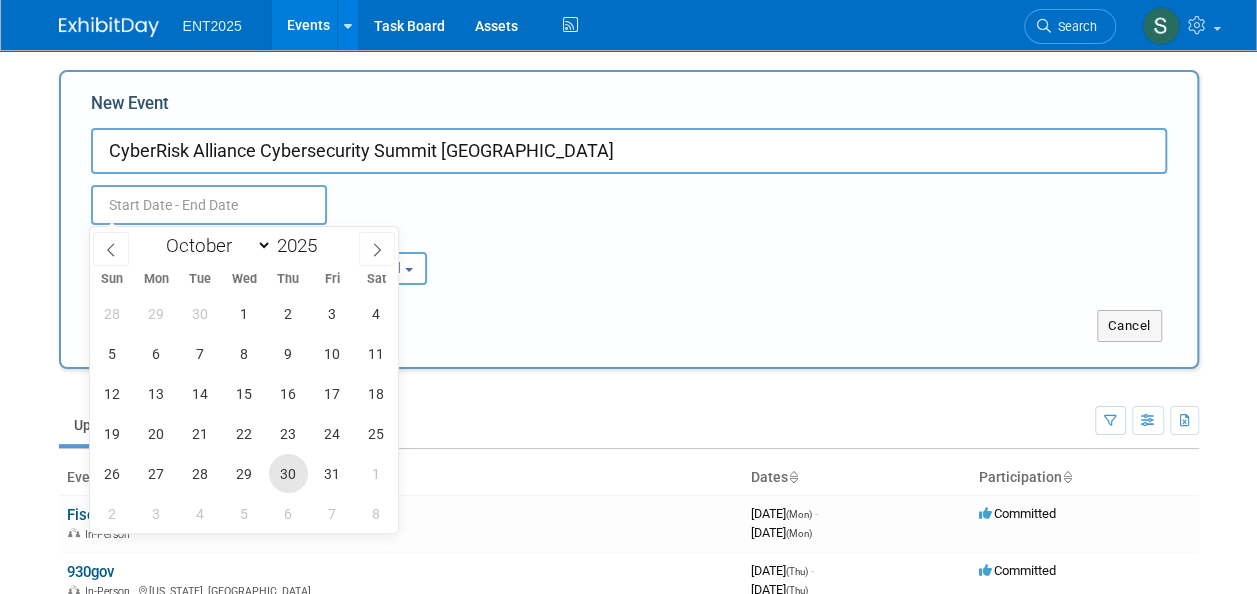 click on "30" at bounding box center (288, 473) 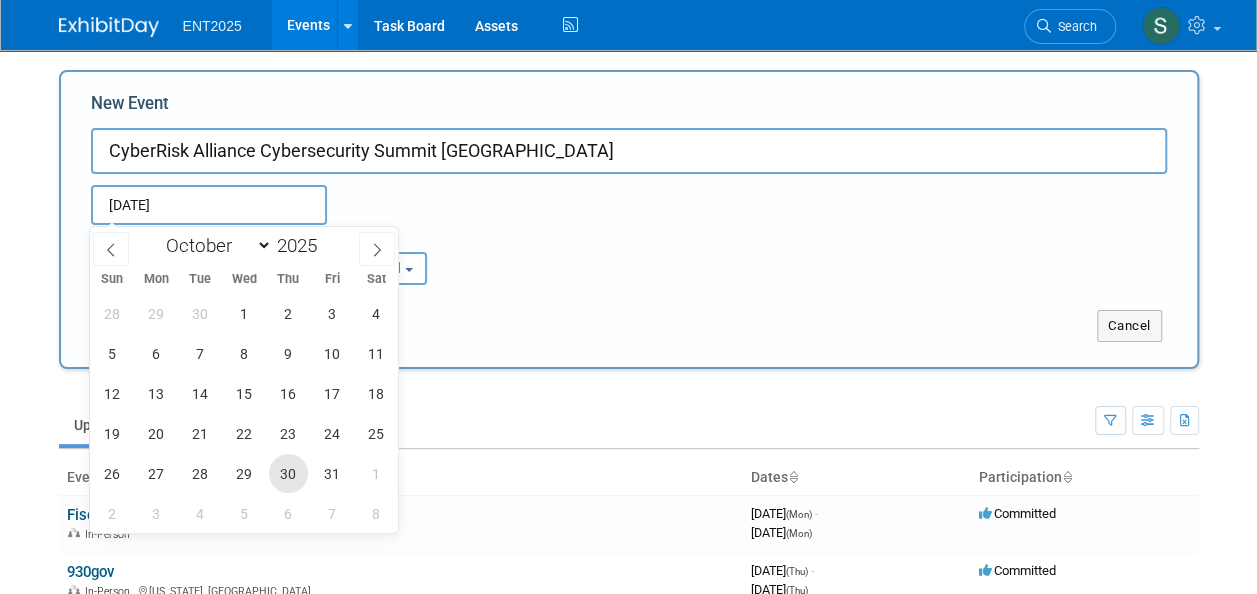 type on "Oct 30, 2025 to Oct 30, 2025" 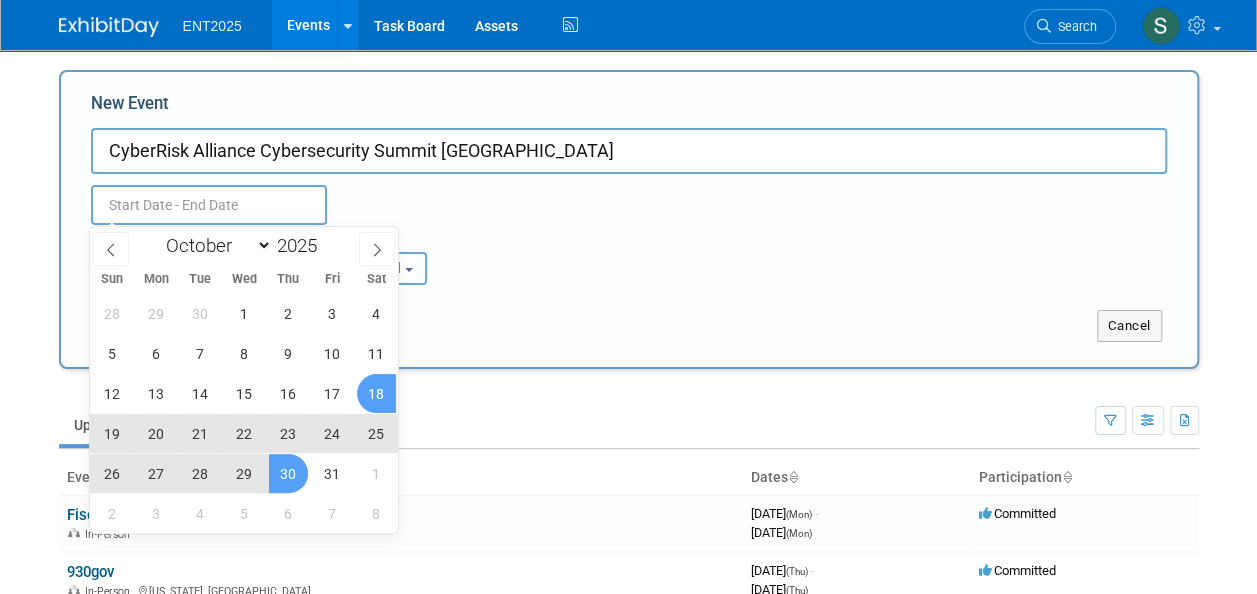 type on "Oct 30, 2025 to Oct 30, 2025" 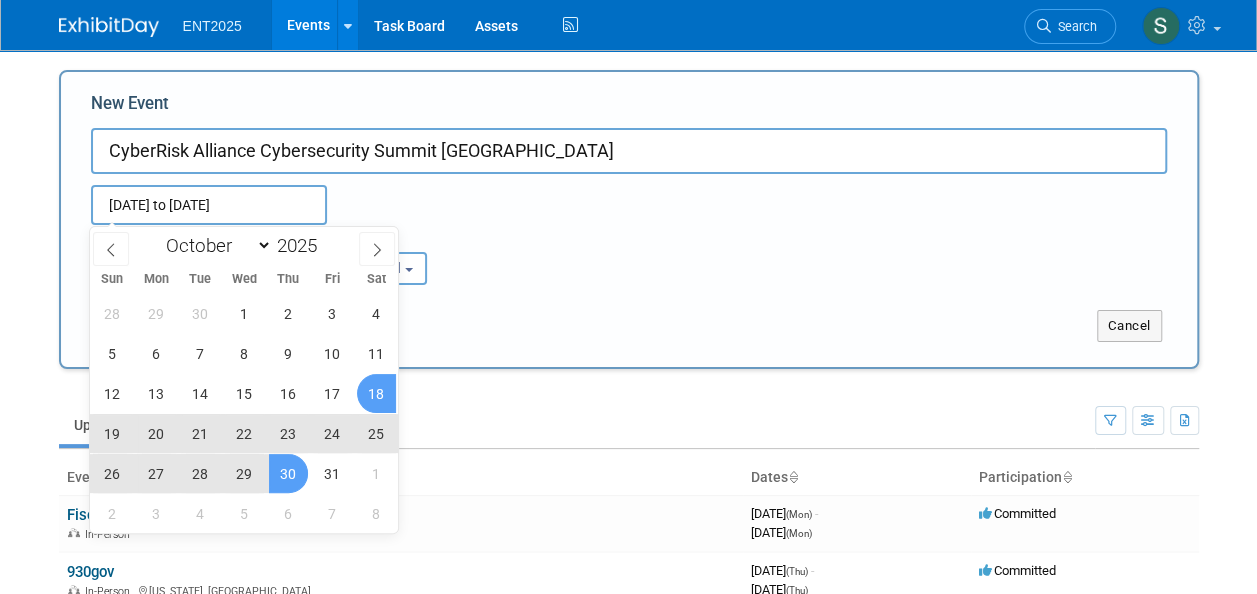 click on "Submit
Cancel" at bounding box center (629, 313) 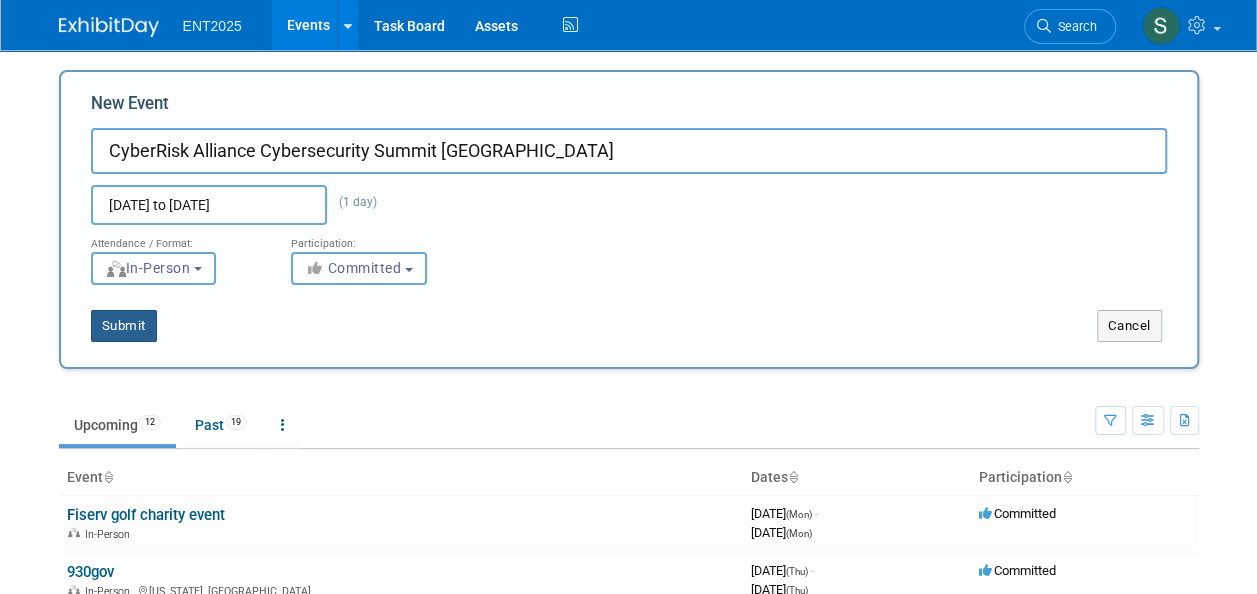 click on "Submit" at bounding box center [124, 326] 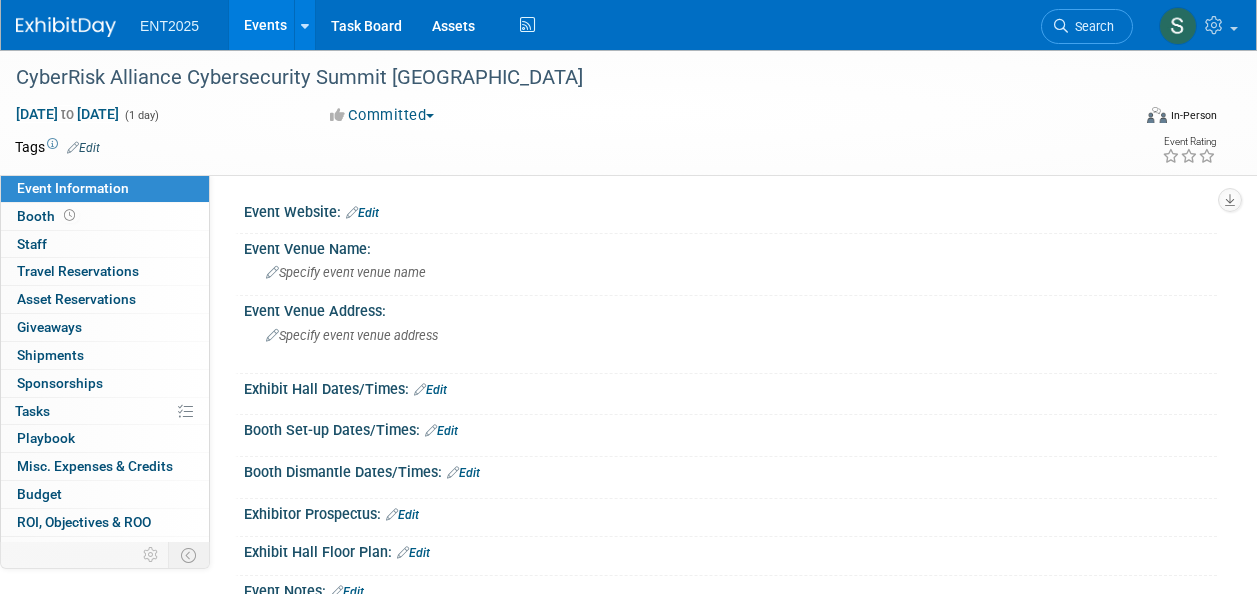 scroll, scrollTop: 0, scrollLeft: 0, axis: both 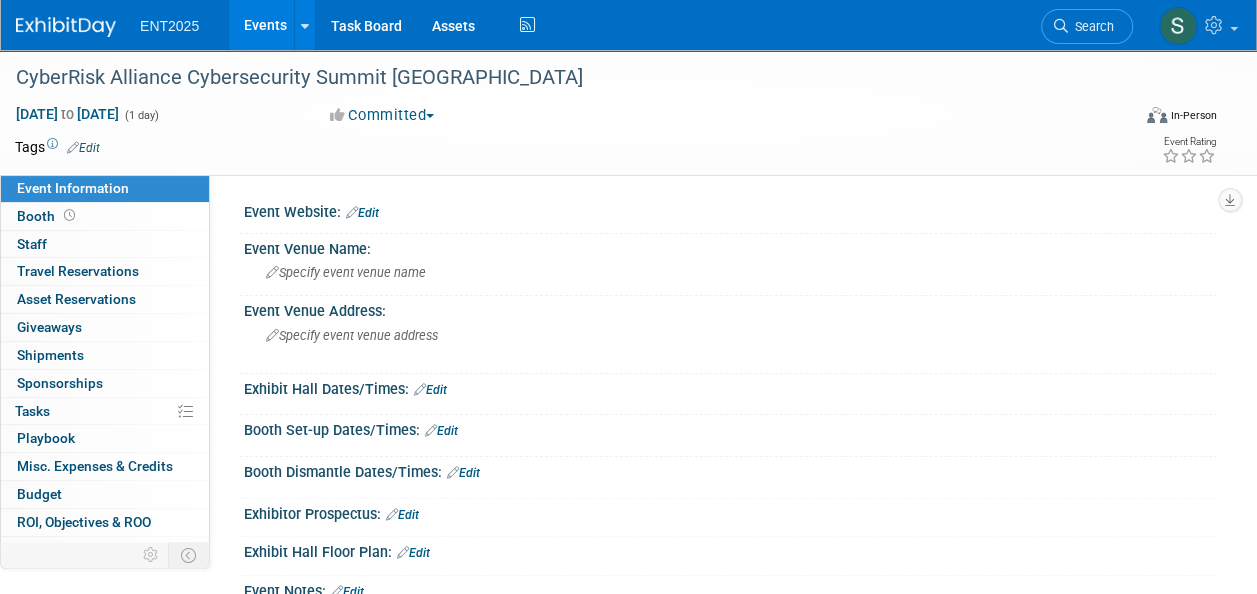 click on "Events" at bounding box center [265, 25] 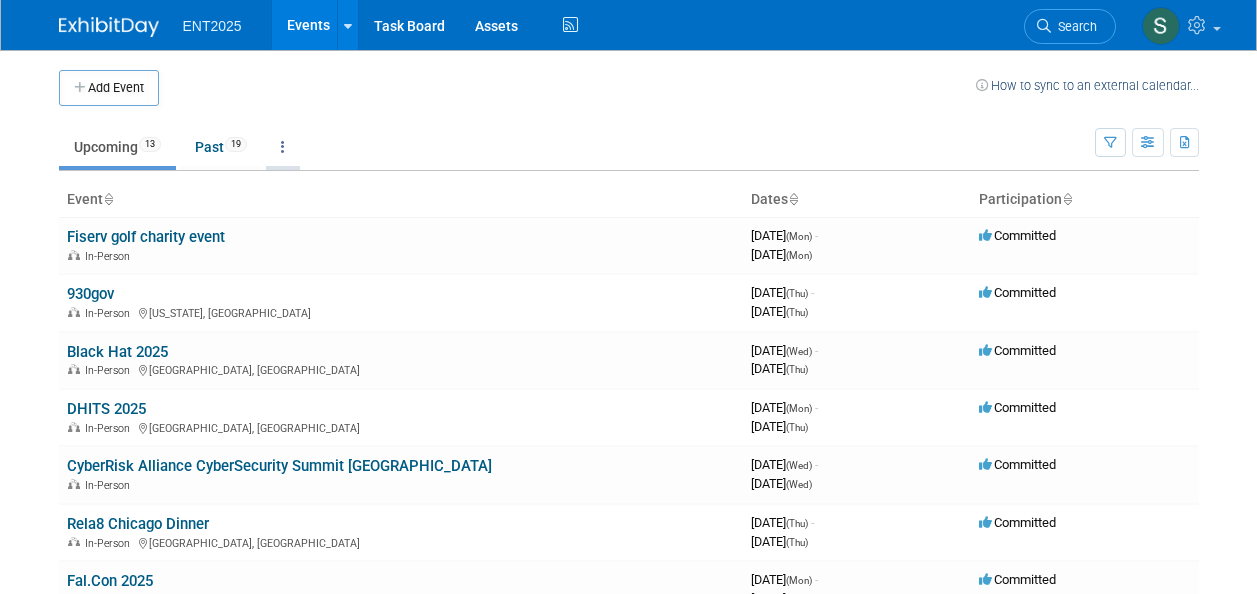 scroll, scrollTop: 0, scrollLeft: 0, axis: both 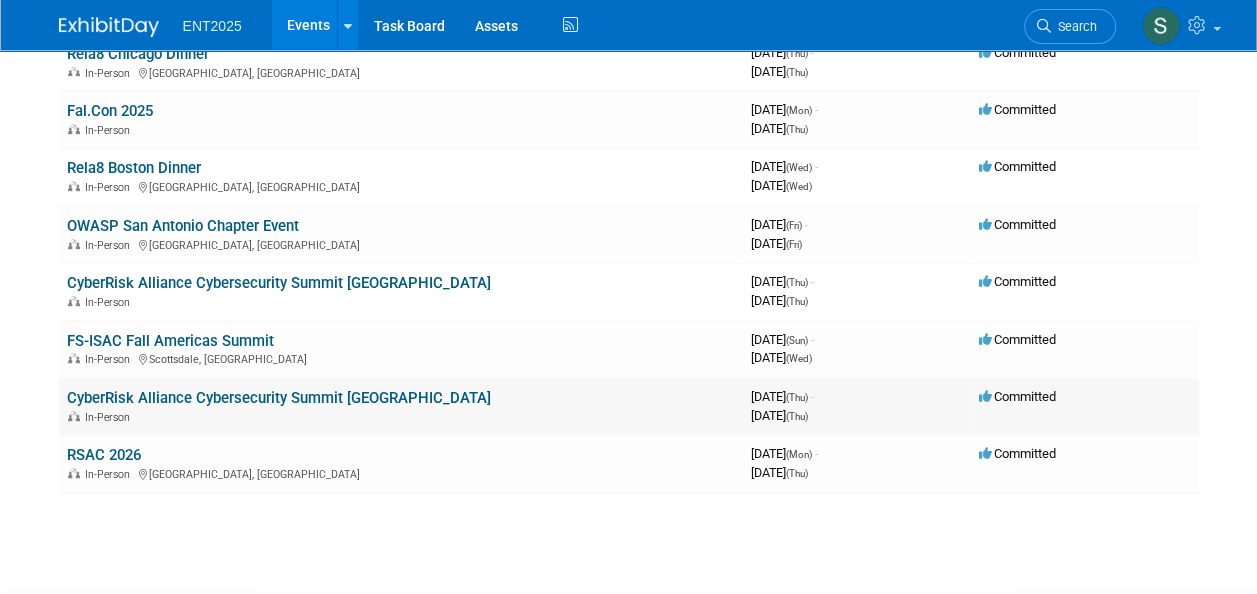click on "CyberRisk Alliance Cybersecurity Summit [GEOGRAPHIC_DATA]" at bounding box center [279, 398] 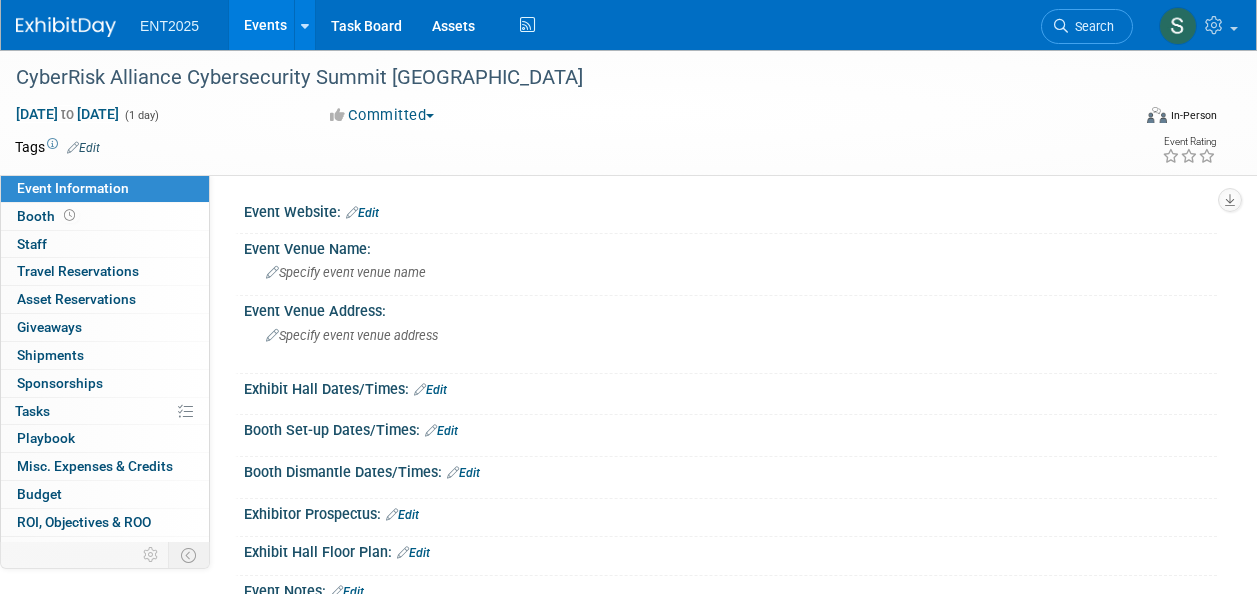 scroll, scrollTop: 0, scrollLeft: 0, axis: both 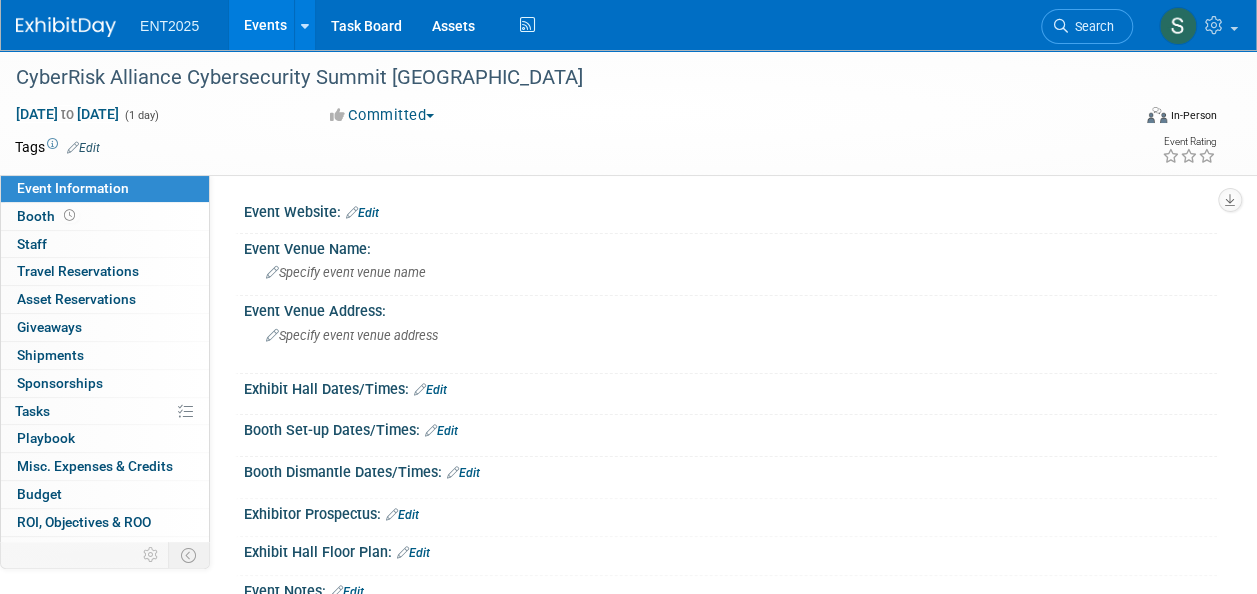 click on "Edit" at bounding box center [362, 213] 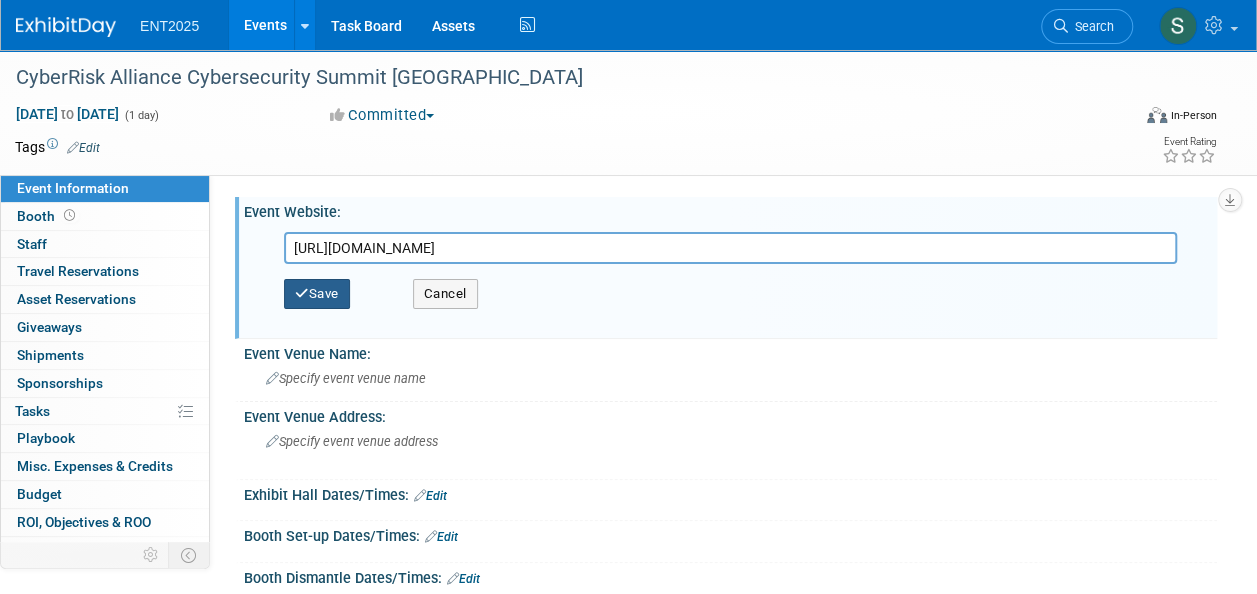 type on "https://cybersecuritysummit.com/summit/seattle25-oct/" 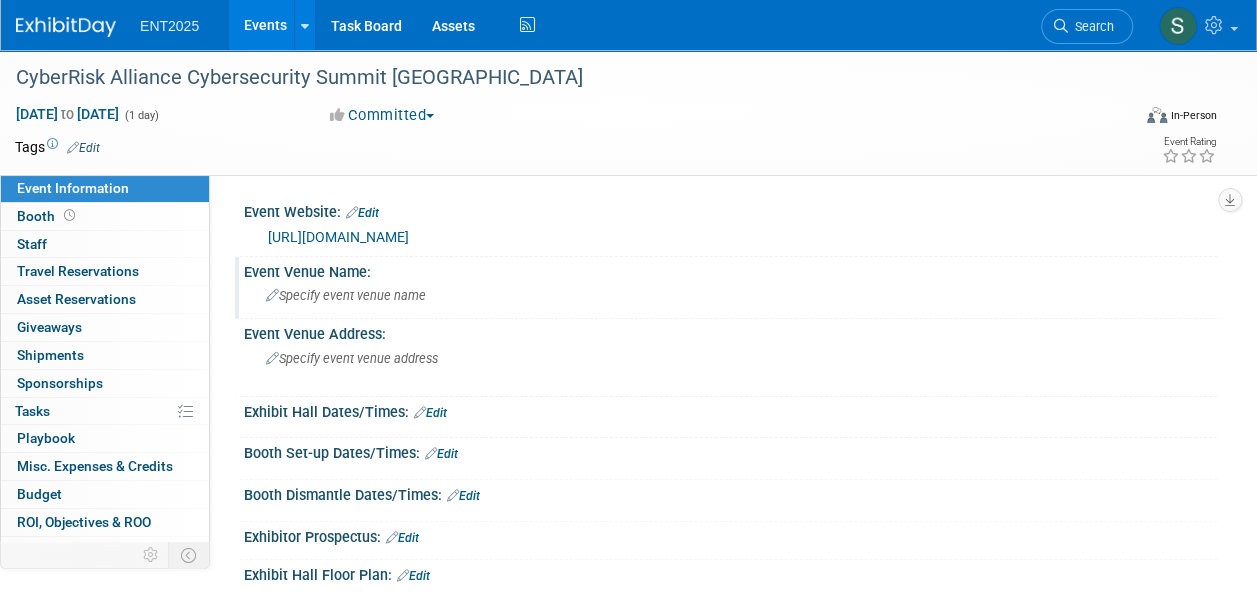 click on "Specify event venue name" at bounding box center [346, 295] 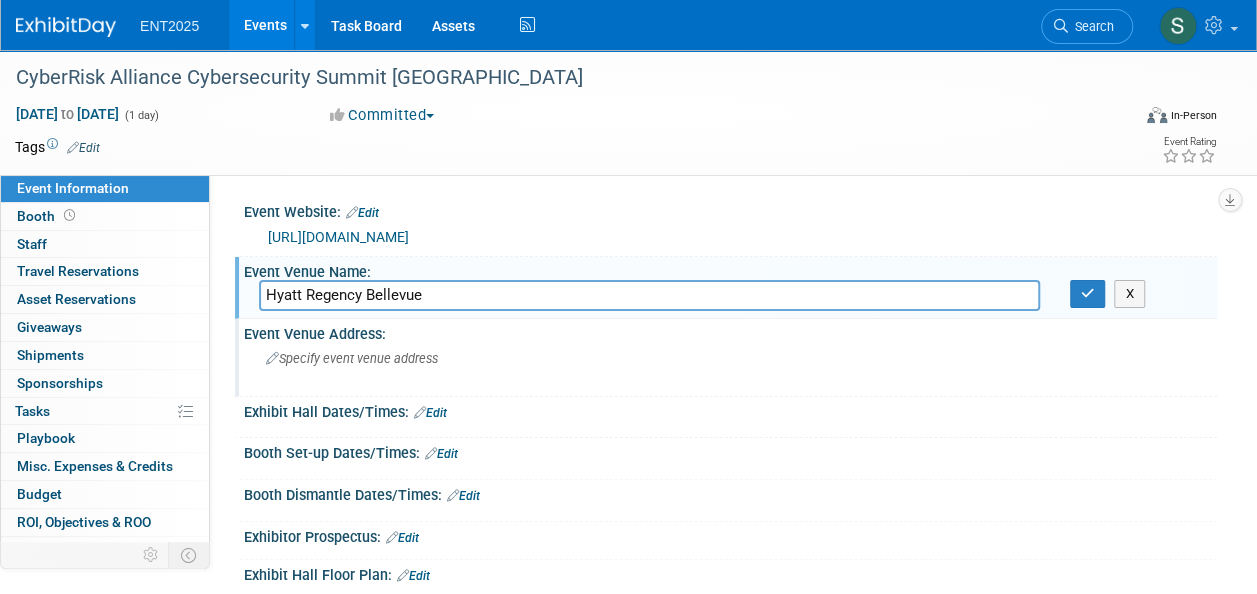 type on "Hyatt Regency Bellevue" 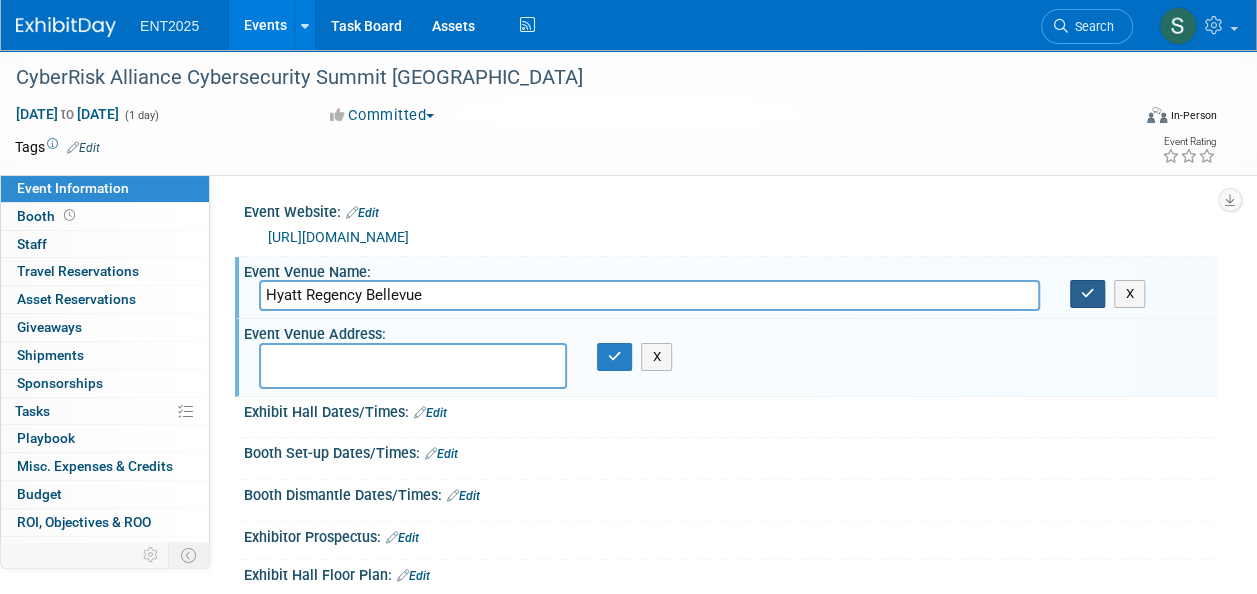 click at bounding box center (1088, 293) 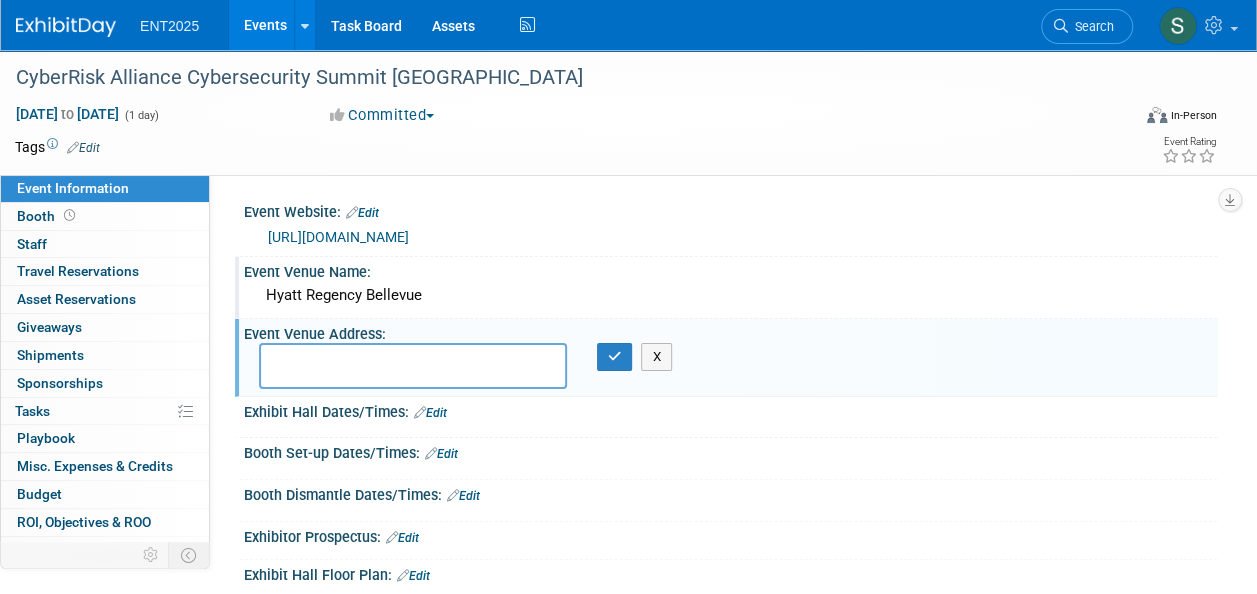 click at bounding box center (413, 366) 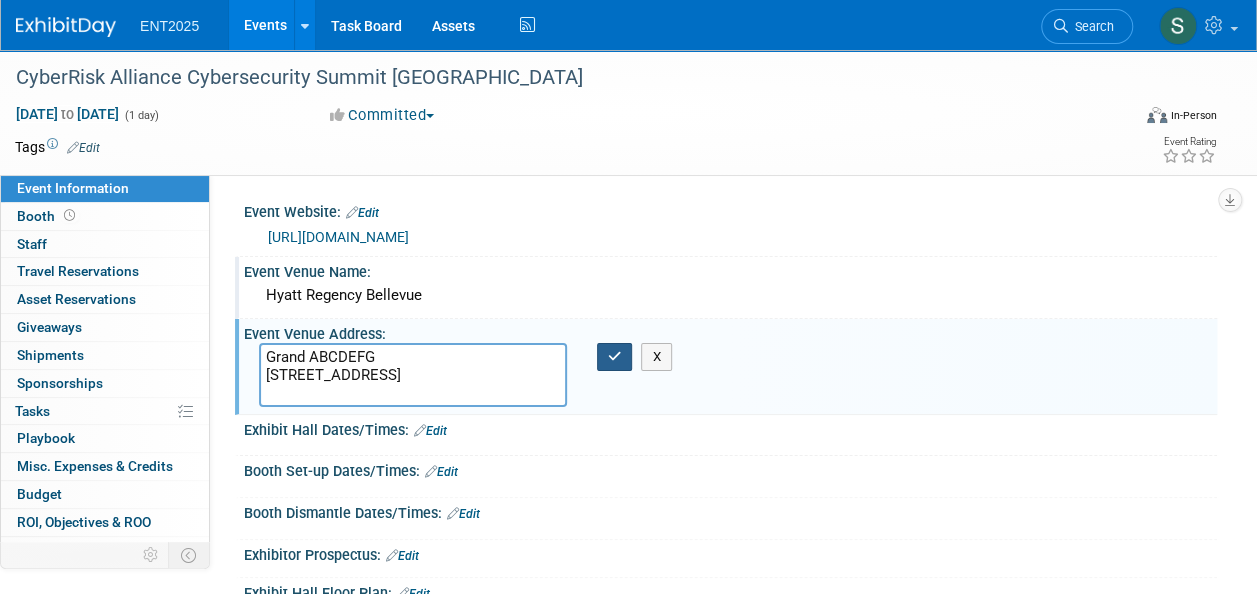 type on "Grand ABCDEFG
900 Bellevue Way, NE
Bellevue, WA, 98004" 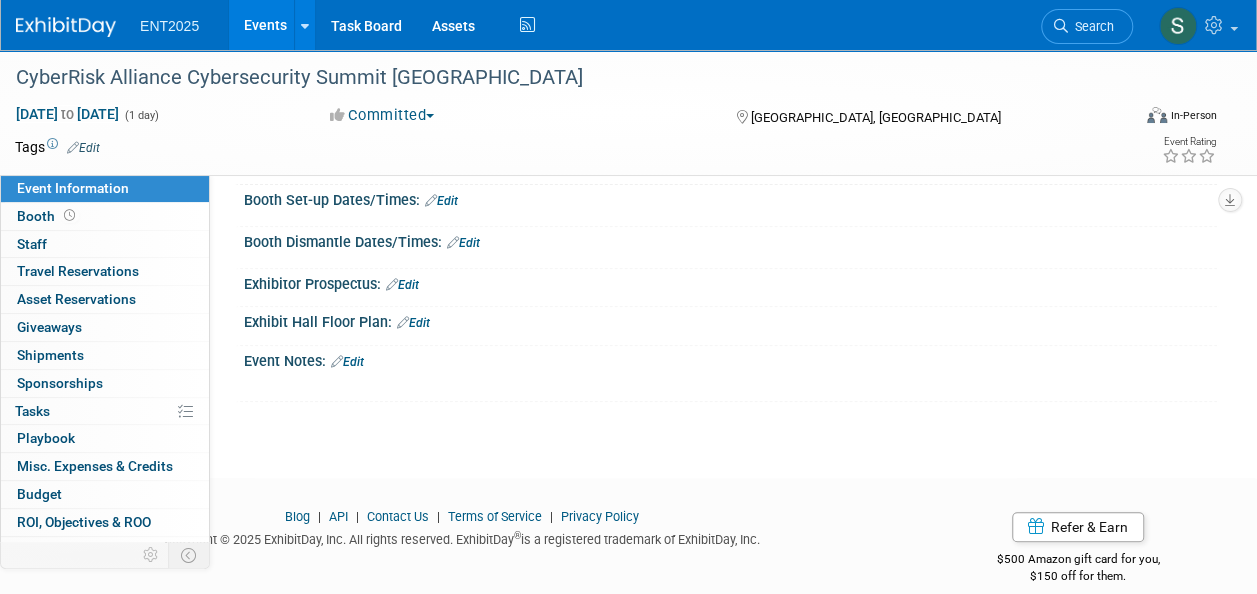 scroll, scrollTop: 280, scrollLeft: 0, axis: vertical 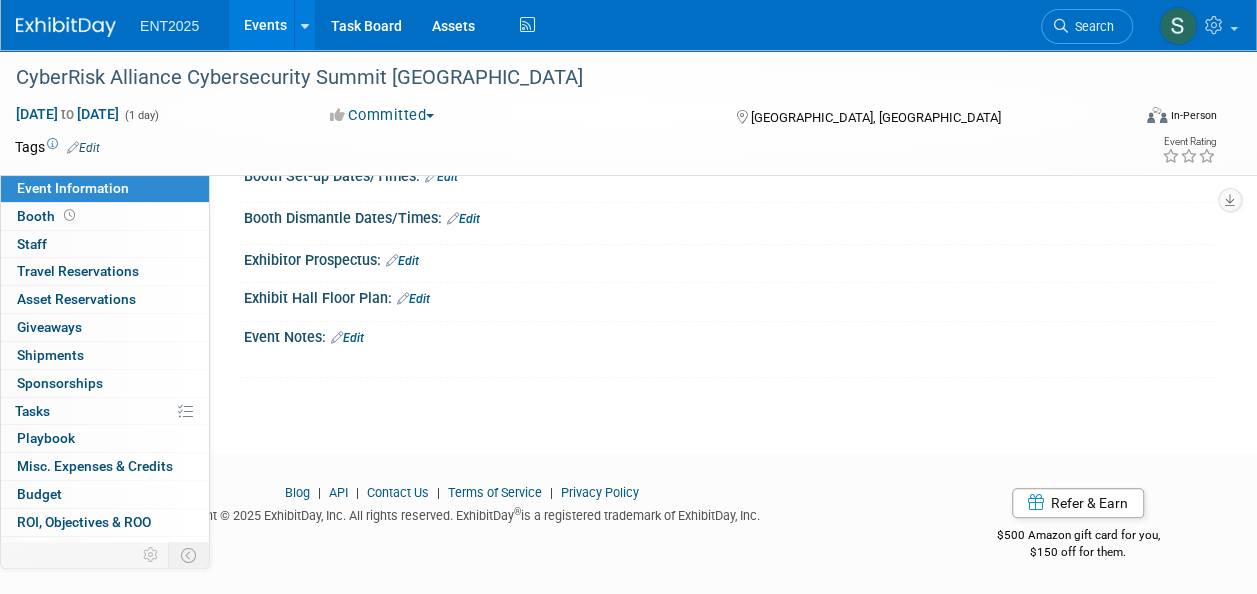 click on "Edit" at bounding box center (347, 338) 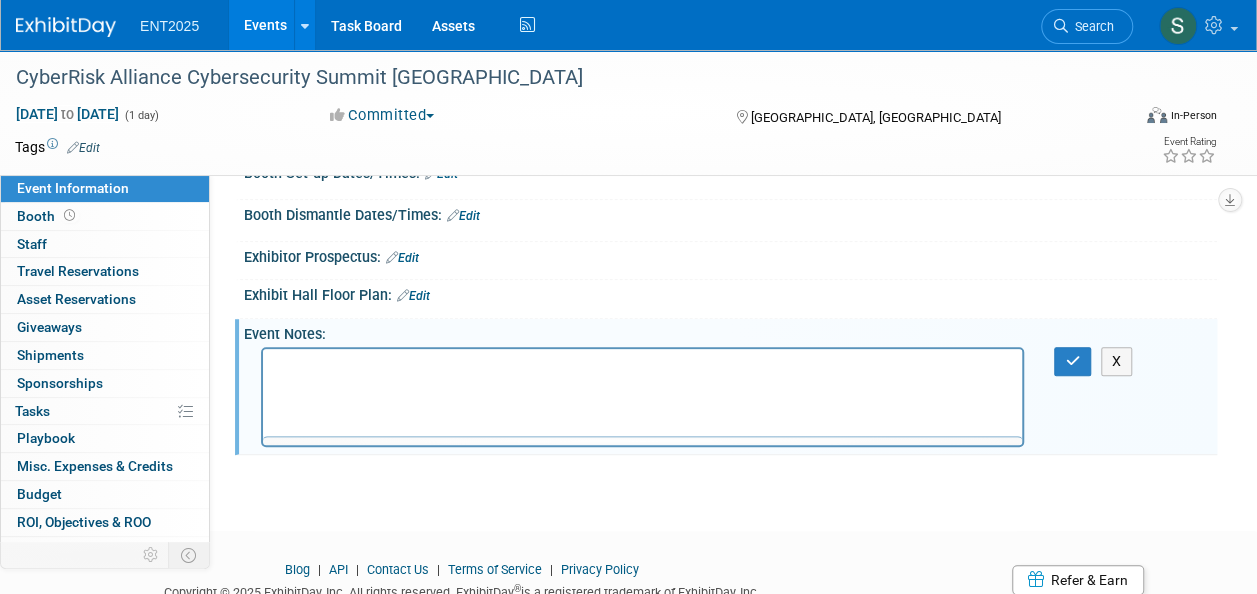 scroll, scrollTop: 0, scrollLeft: 0, axis: both 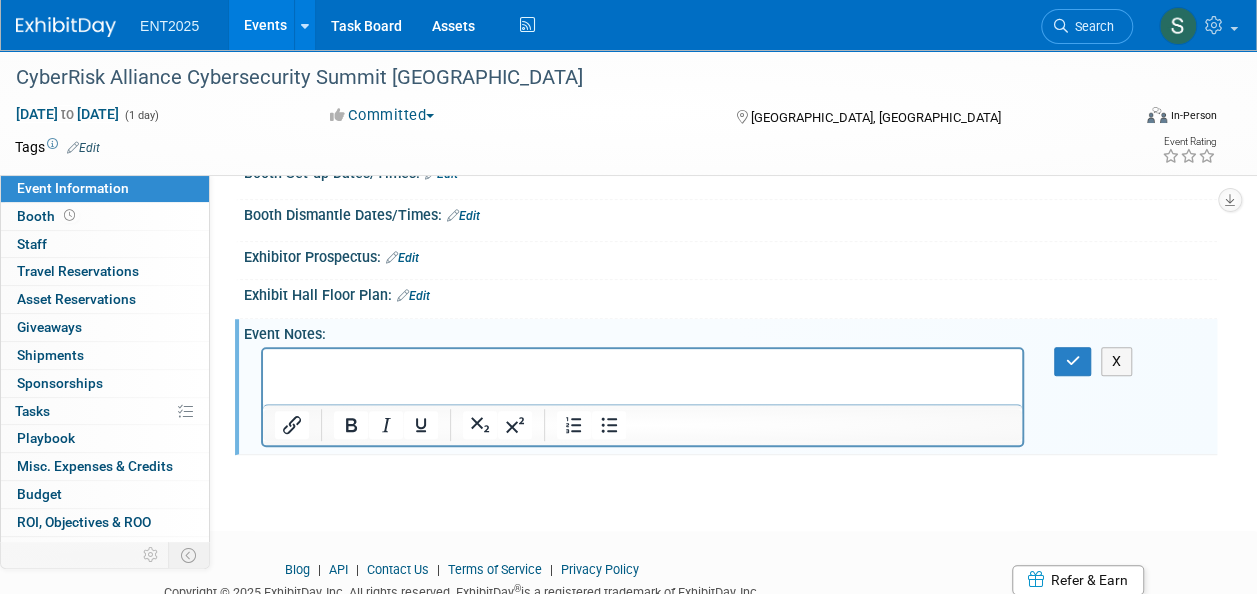 type 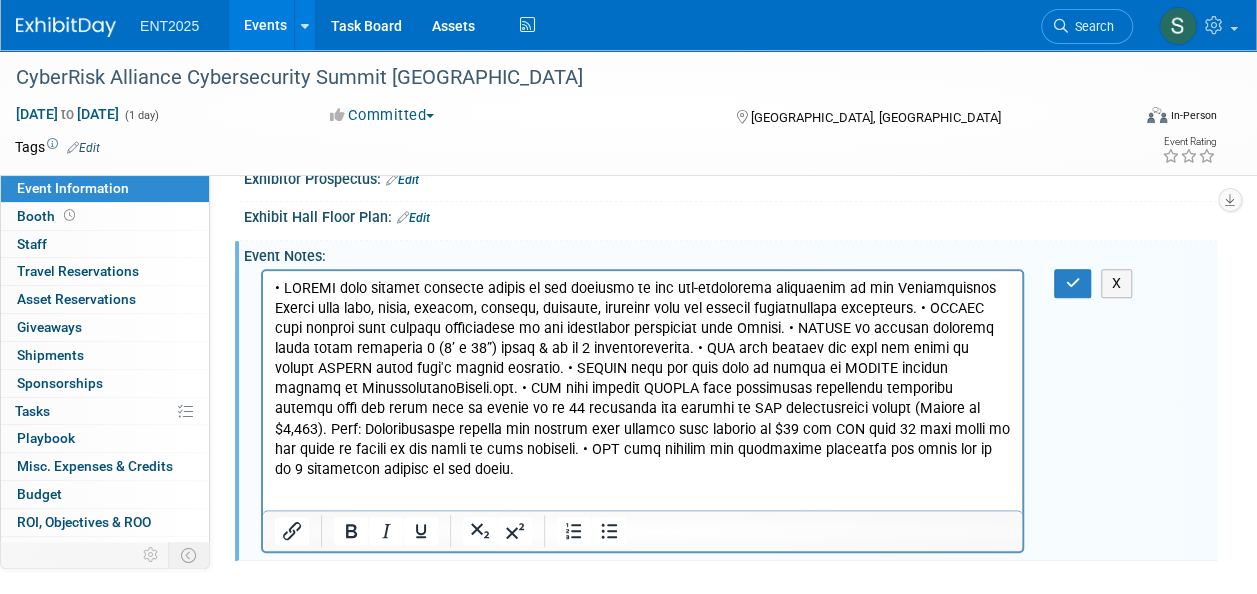 scroll, scrollTop: 362, scrollLeft: 0, axis: vertical 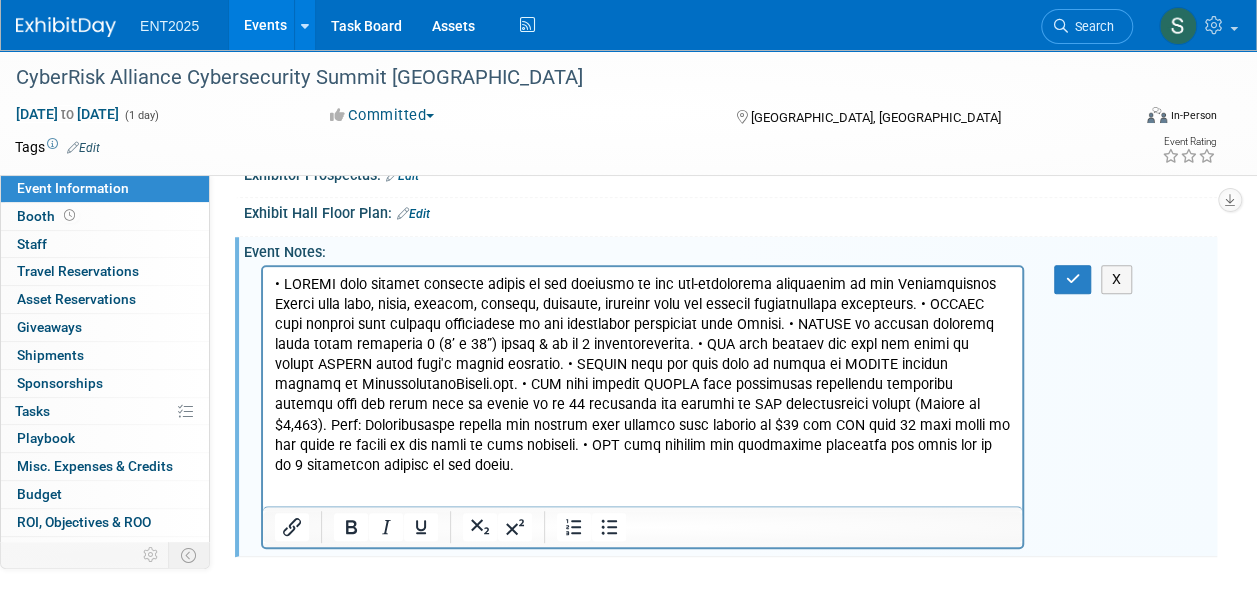 click at bounding box center [643, 375] 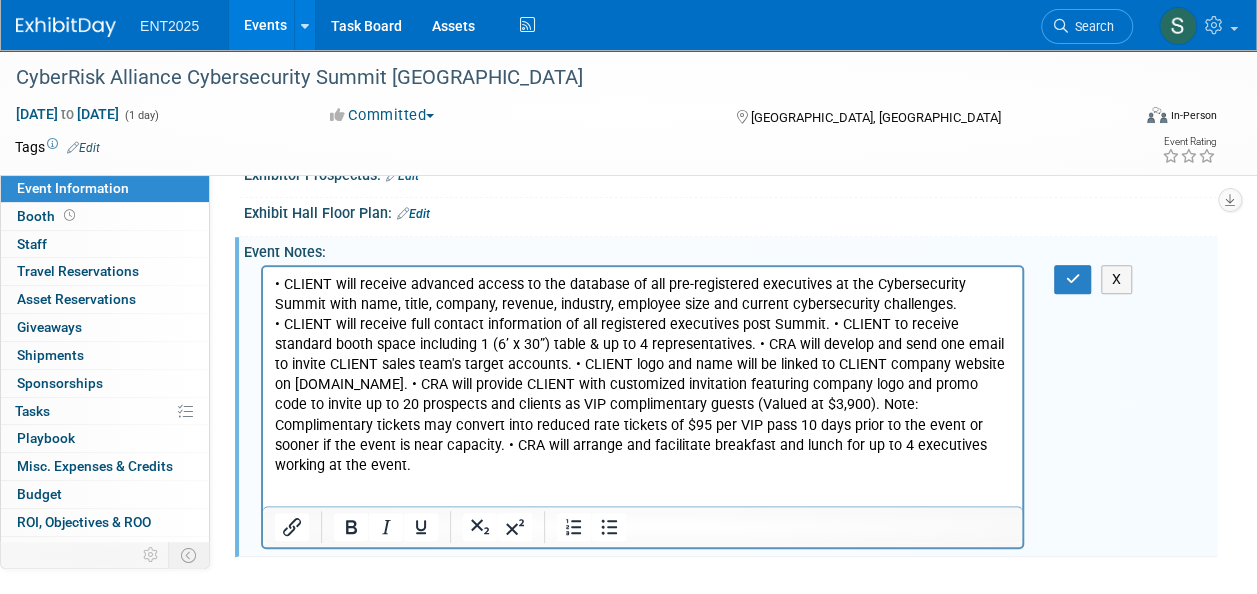 click on "• CLIENT will receive full contact information of all registered executives post Summit. • CLIENT to receive standard booth space including 1 (6’ x 30”) table & up to 4 representatives. • CRA will develop and send one email to invite CLIENT sales team's target accounts. • CLIENT logo and name will be linked to CLIENT company website on CybersecuritySummit.com. • CRA will provide CLIENT with customized invitation featuring company logo and promo code to invite up to 20 prospects and clients as VIP complimentary guests (Valued at $3,900). Note: Complimentary tickets may convert into reduced rate tickets of $95 per VIP pass 10 days prior to the event or sooner if the event is near capacity. • CRA will arrange and facilitate breakfast and lunch for up to 4 executives working at the event." at bounding box center (643, 395) 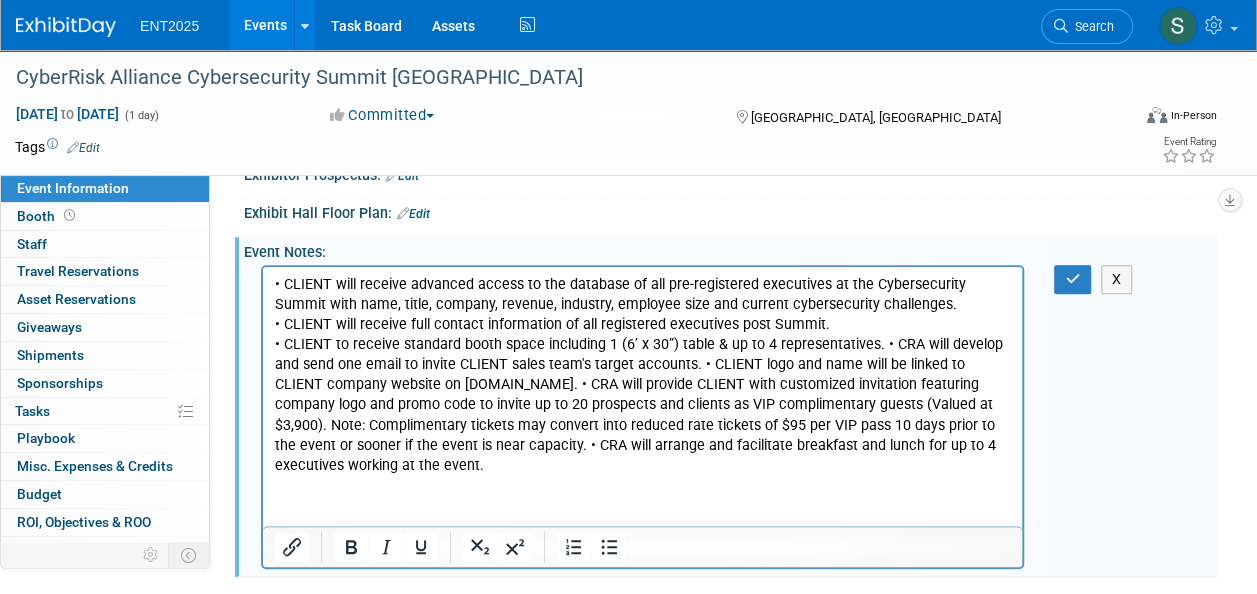 click on "• CLIENT to receive standard booth space including 1 (6’ x 30”) table & up to 4 representatives. • CRA will develop and send one email to invite CLIENT sales team's target accounts. • CLIENT logo and name will be linked to CLIENT company website on CybersecuritySummit.com. • CRA will provide CLIENT with customized invitation featuring company logo and promo code to invite up to 20 prospects and clients as VIP complimentary guests (Valued at $3,900). Note: Complimentary tickets may convert into reduced rate tickets of $95 per VIP pass 10 days prior to the event or sooner if the event is near capacity. • CRA will arrange and facilitate breakfast and lunch for up to 4 executives working at the event." at bounding box center (643, 405) 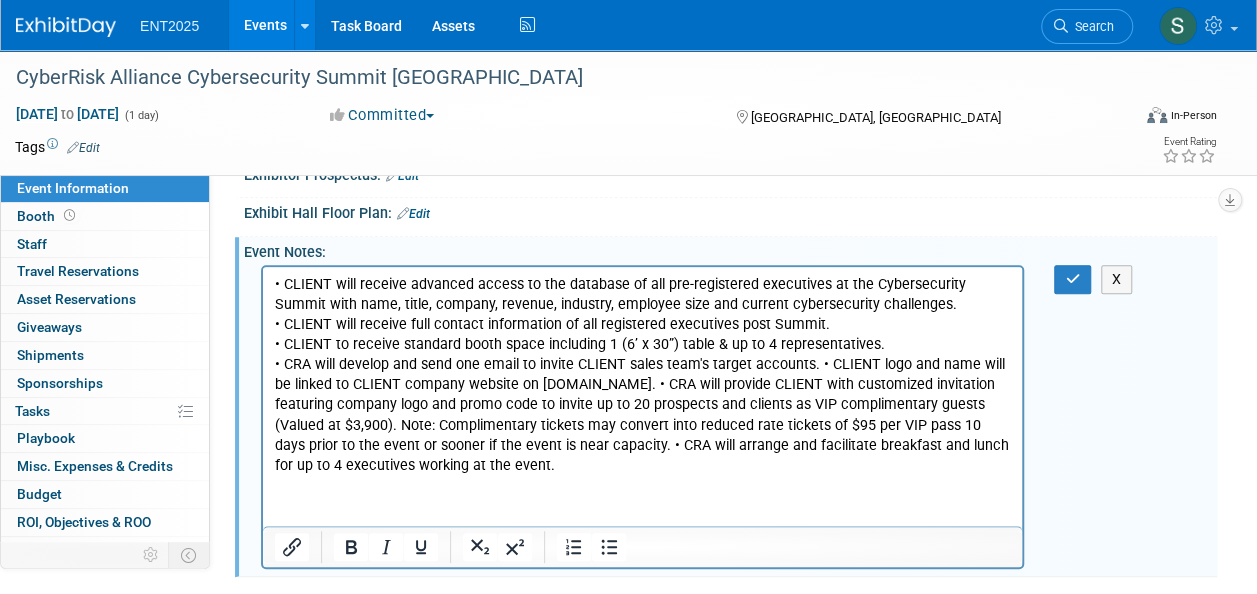 click on "• CRA will develop and send one email to invite CLIENT sales team's target accounts. • CLIENT logo and name will be linked to CLIENT company website on CybersecuritySummit.com. • CRA will provide CLIENT with customized invitation featuring company logo and promo code to invite up to 20 prospects and clients as VIP complimentary guests (Valued at $3,900). Note: Complimentary tickets may convert into reduced rate tickets of $95 per VIP pass 10 days prior to the event or sooner if the event is near capacity. • CRA will arrange and facilitate breakfast and lunch for up to 4 executives working at the event." at bounding box center [643, 415] 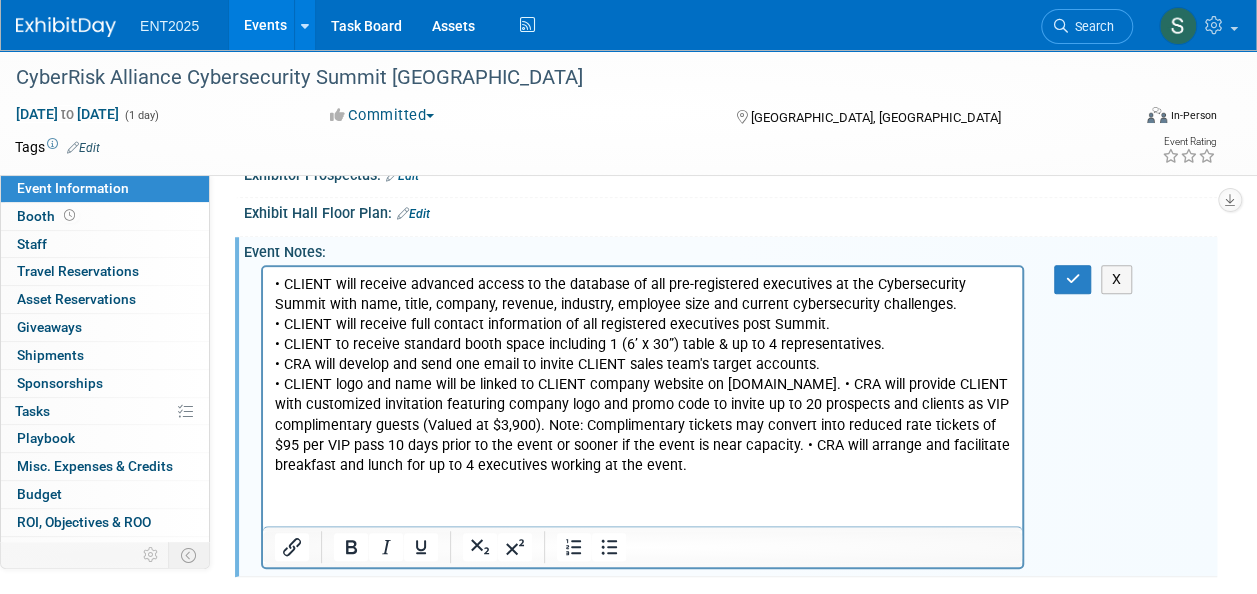 click on "• CLIENT logo and name will be linked to CLIENT company website on CybersecuritySummit.com. • CRA will provide CLIENT with customized invitation featuring company logo and promo code to invite up to 20 prospects and clients as VIP complimentary guests (Valued at $3,900). Note: Complimentary tickets may convert into reduced rate tickets of $95 per VIP pass 10 days prior to the event or sooner if the event is near capacity. • CRA will arrange and facilitate breakfast and lunch for up to 4 executives working at the event." at bounding box center (643, 425) 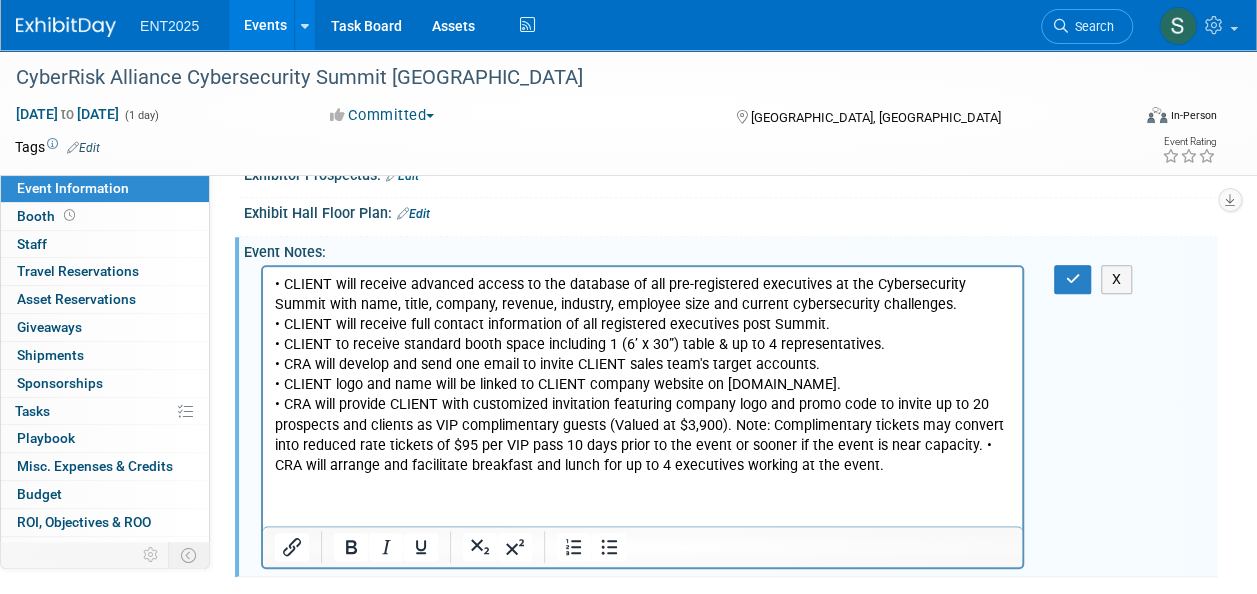 drag, startPoint x: 968, startPoint y: 446, endPoint x: 987, endPoint y: 450, distance: 19.416489 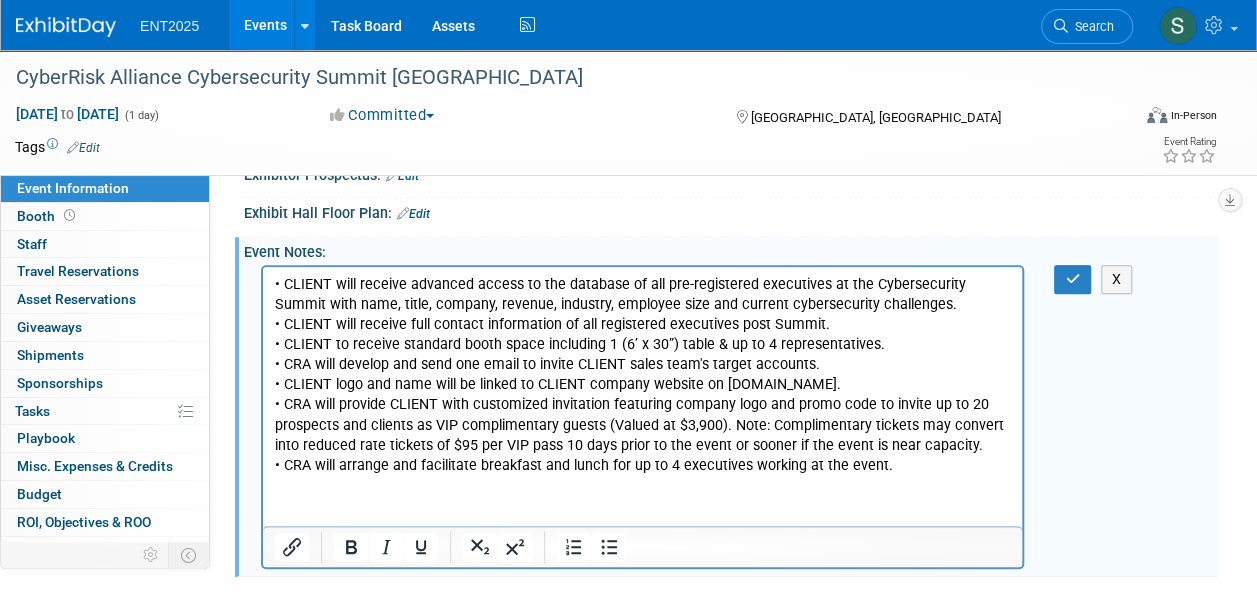 click on "• CLIENT will receive advanced access to the database of all pre-registered executives at the Cybersecurity Summit with name, title, company, revenue, industry, employee size and current cybersecurity challenges.  • CLIENT will receive full contact information of all registered executives post Summit.  • CLIENT to receive standard booth space including 1 (6’ x 30”) table & up to 4 representatives.  • CRA will develop and send one email to invite CLIENT sales team's target accounts.  • CLIENT logo and name will be linked to CLIENT company website on CybersecuritySummit.com.  • CRA will provide CLIENT with customized invitation featuring company logo and promo code to invite up to 20 prospects and clients as VIP complimentary guests (Valued at $3,900). Note: Complimentary tickets may convert into reduced rate tickets of $95 per VIP pass 10 days prior to the event or sooner if the event is near capacity." at bounding box center [642, 371] 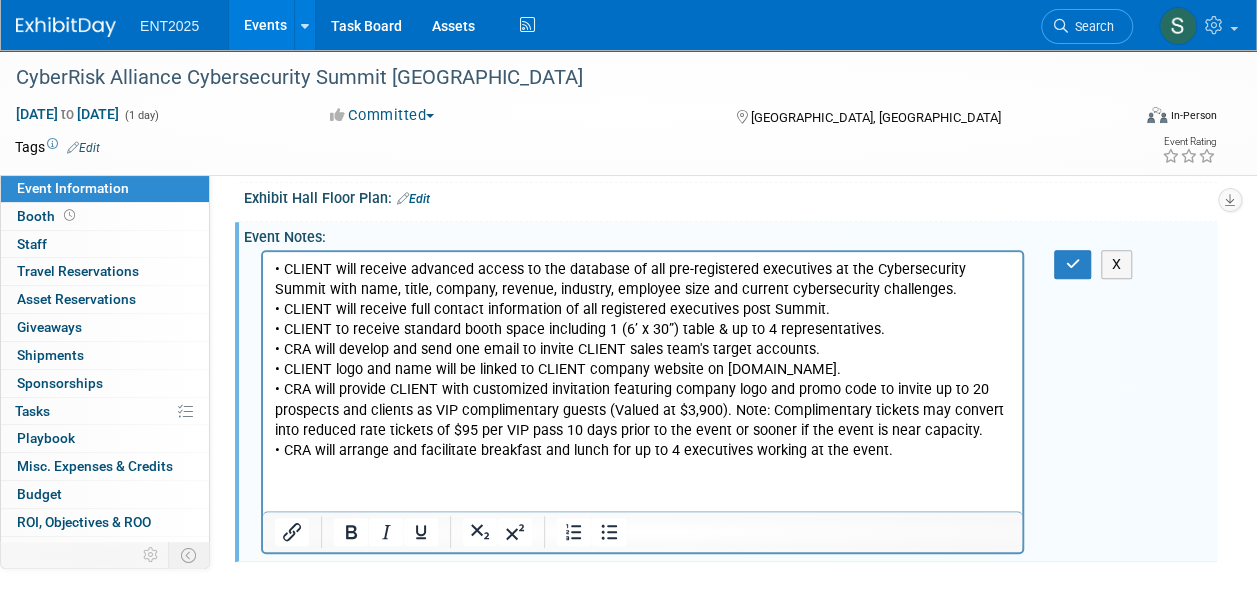 scroll, scrollTop: 373, scrollLeft: 0, axis: vertical 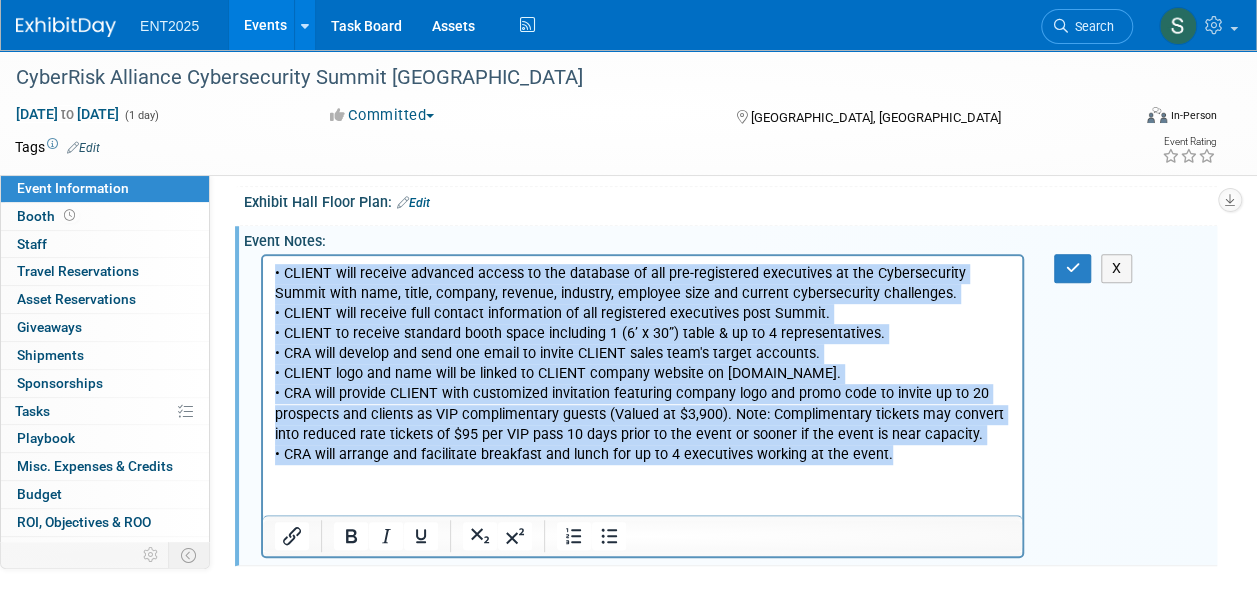 drag, startPoint x: 887, startPoint y: 452, endPoint x: 22, endPoint y: 275, distance: 882.9235 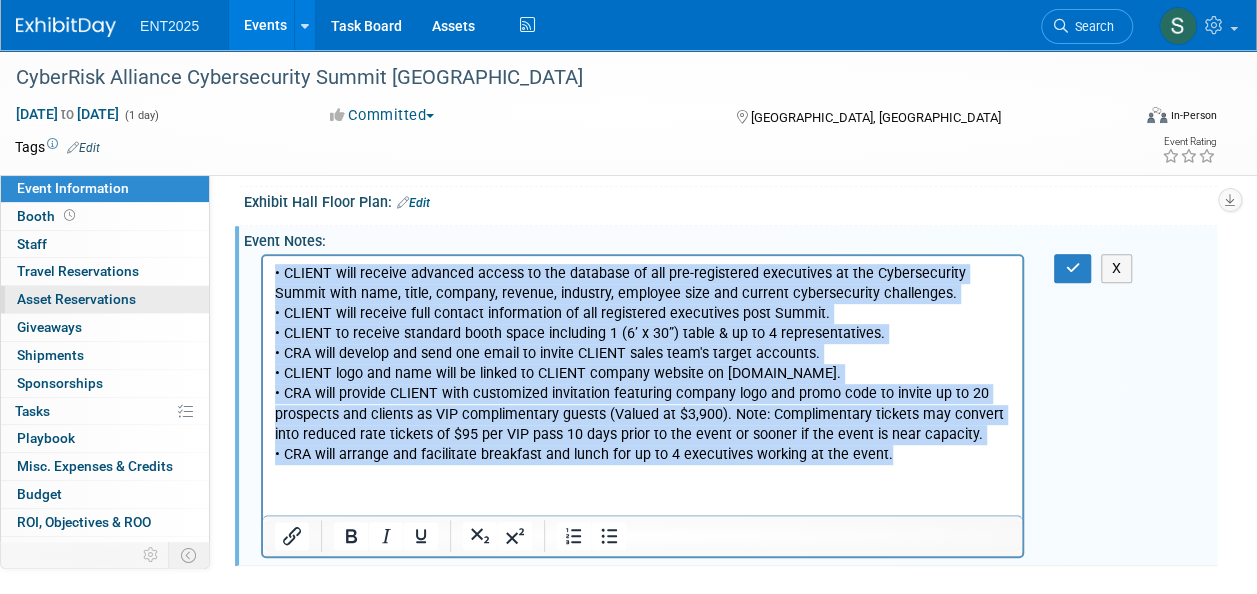 copy on "• CLIENT will receive advanced access to the database of all pre-registered executives at the Cybersecurity Summit with name, title, company, revenue, industry, employee size and current cybersecurity challenges.  • CLIENT will receive full contact information of all registered executives post Summit.  • CLIENT to receive standard booth space including 1 (6’ x 30”) table & up to 4 representatives.  • CRA will develop and send one email to invite CLIENT sales team's target accounts.  • CLIENT logo and name will be linked to CLIENT company website on CybersecuritySummit.com.  • CRA will provide CLIENT with customized invitation featuring company logo and promo code to invite up to 20 prospects and clients as VIP complimentary guests (Valued at $3,900). Note: Complimentary tickets may convert into reduced rate tickets of $95 per VIP pass 10 days prior to the event or sooner if the event is near capacity.  • CRA will arrange and facilitate breakfast and lunch for up to 4 executives working at the event...." 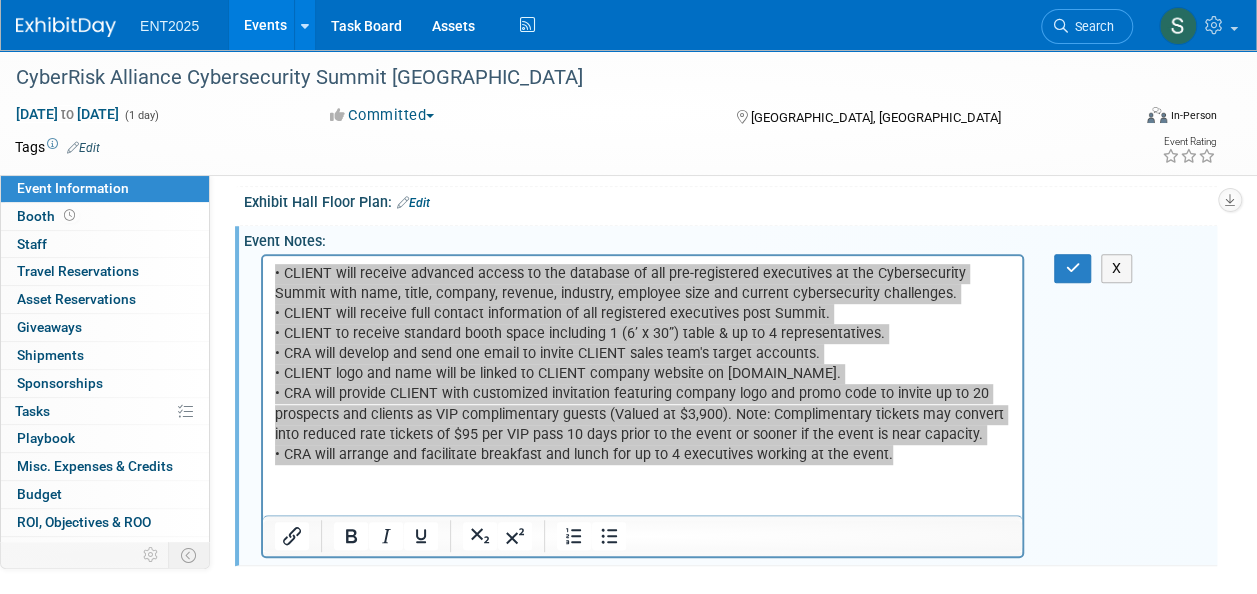 click on "X" at bounding box center (730, 404) 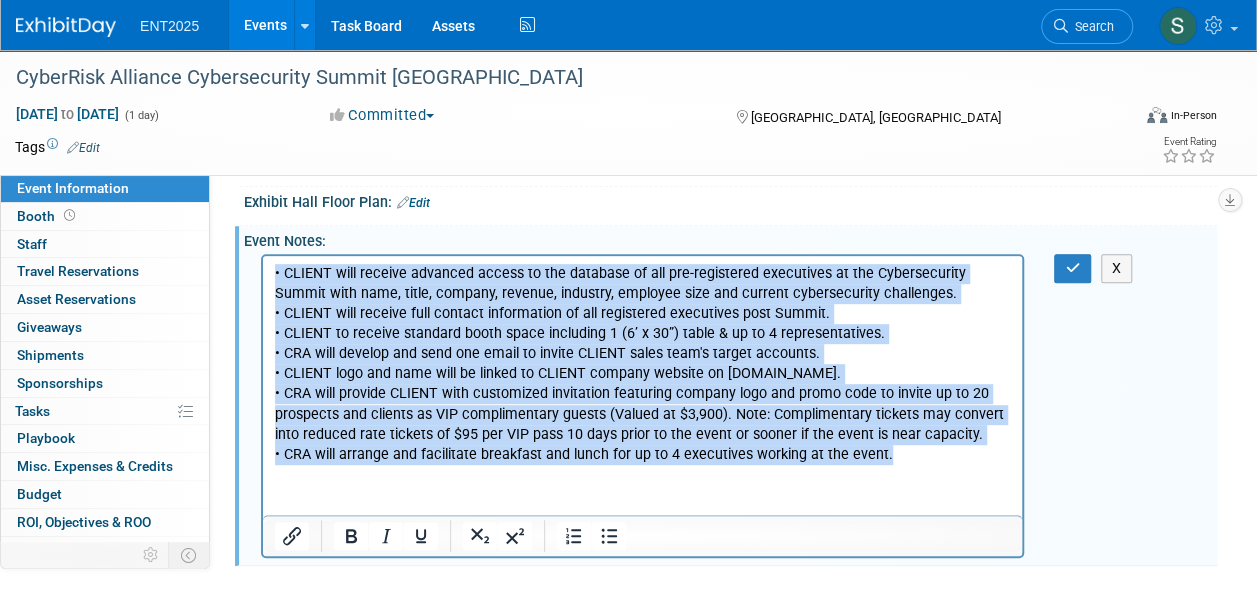 click on "• CLIENT logo and name will be linked to CLIENT company website on CybersecuritySummit.com." at bounding box center [643, 374] 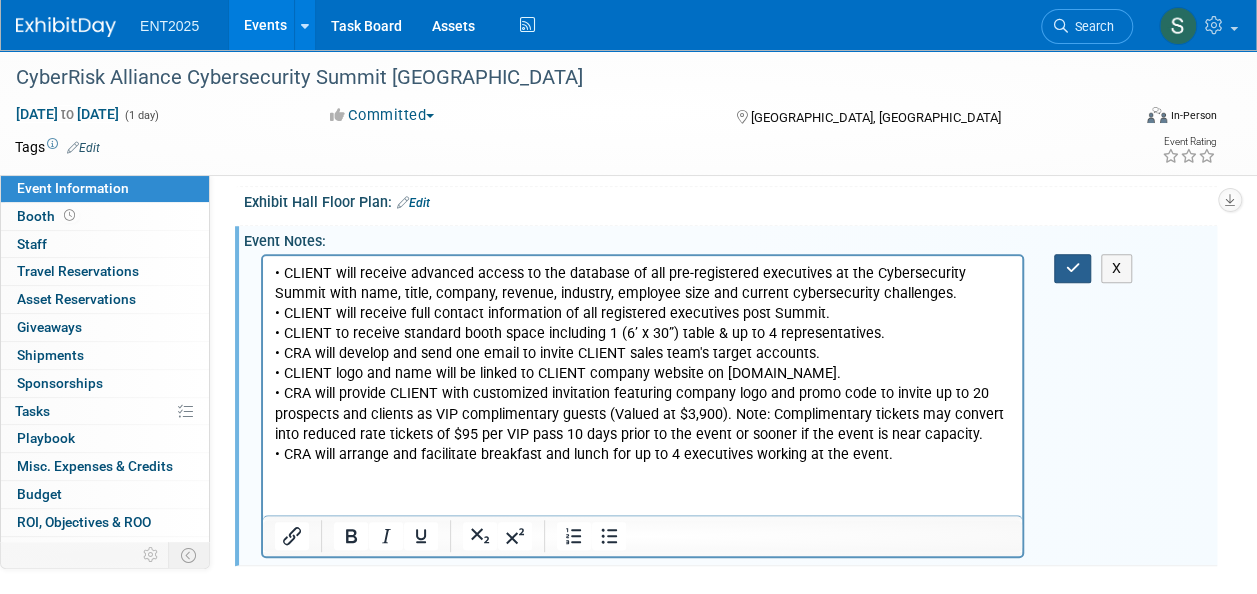 click at bounding box center (1072, 268) 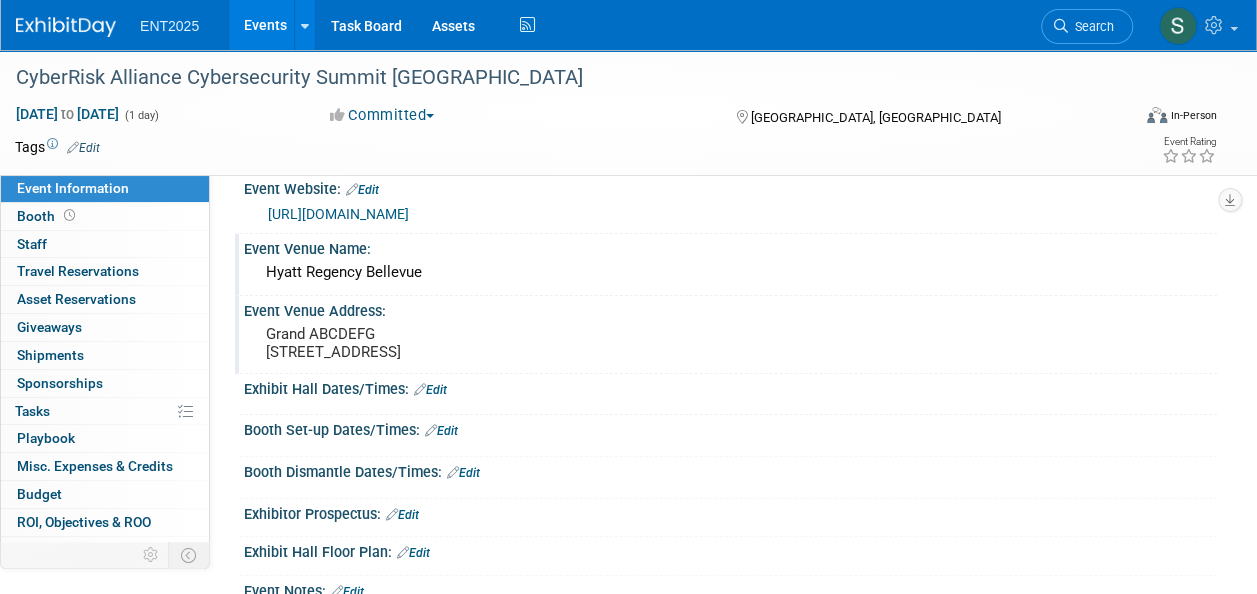 scroll, scrollTop: 0, scrollLeft: 0, axis: both 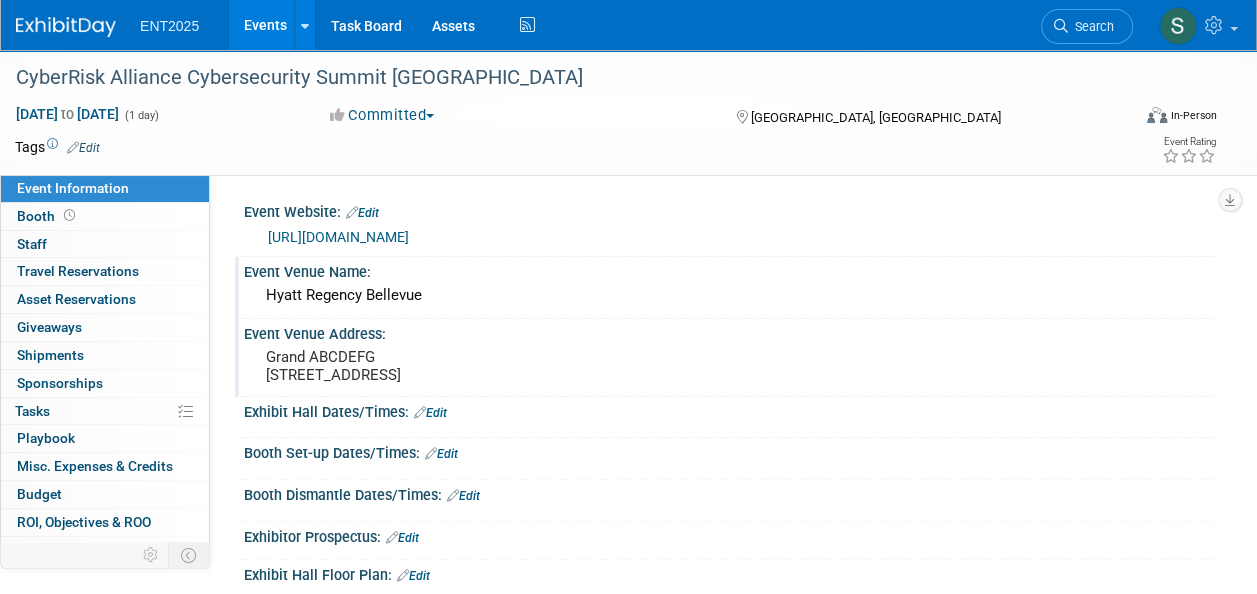 click on "Event Information" at bounding box center [73, 188] 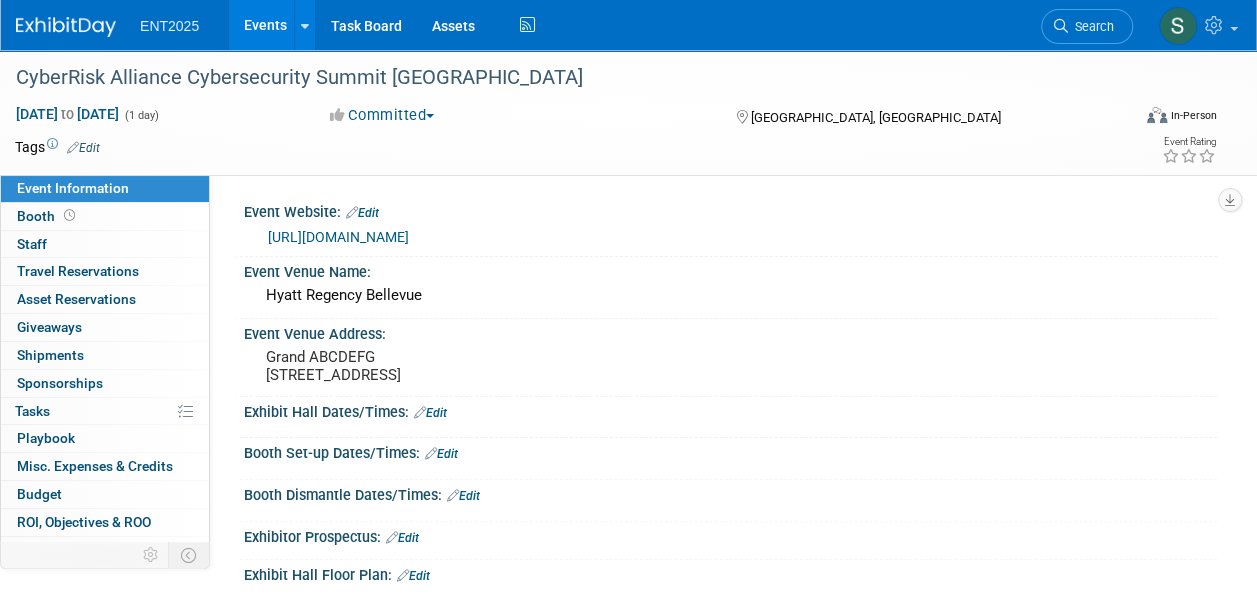 click on "Events" at bounding box center [265, 25] 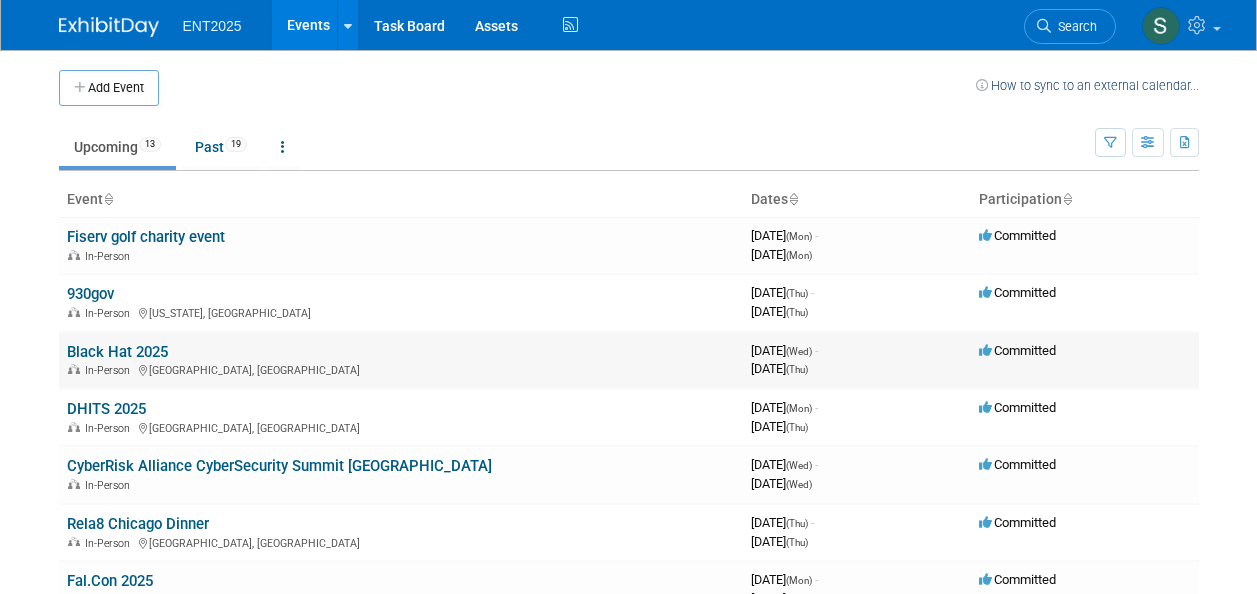 scroll, scrollTop: 0, scrollLeft: 0, axis: both 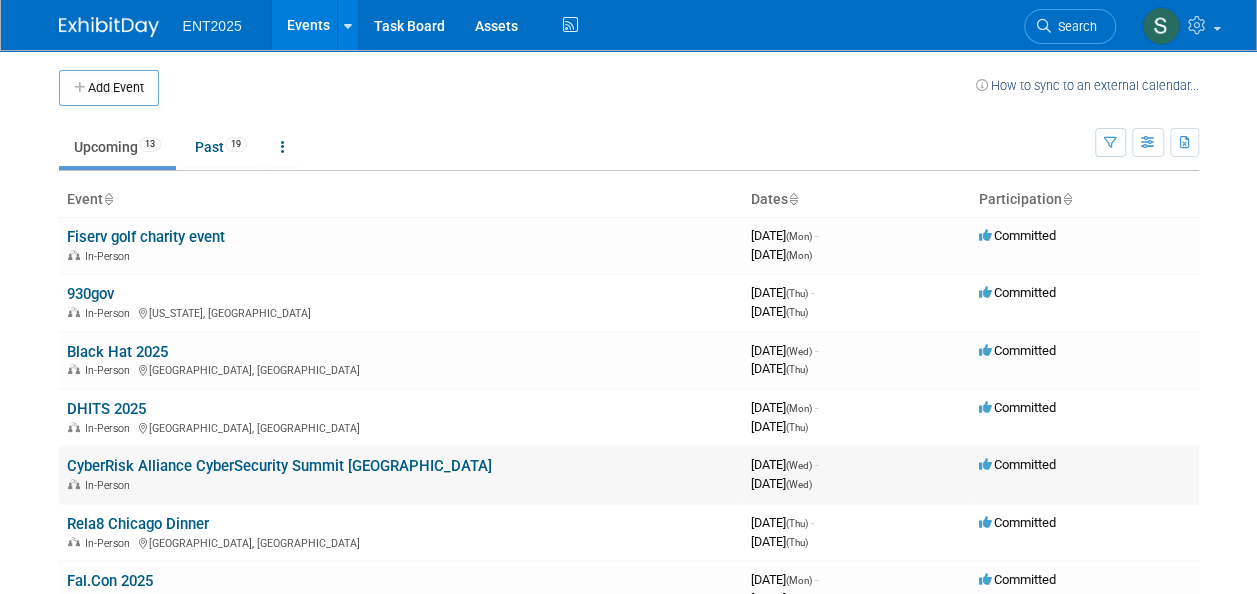 click on "CyberRisk Alliance CyberSecurity Summit [GEOGRAPHIC_DATA]" at bounding box center [279, 466] 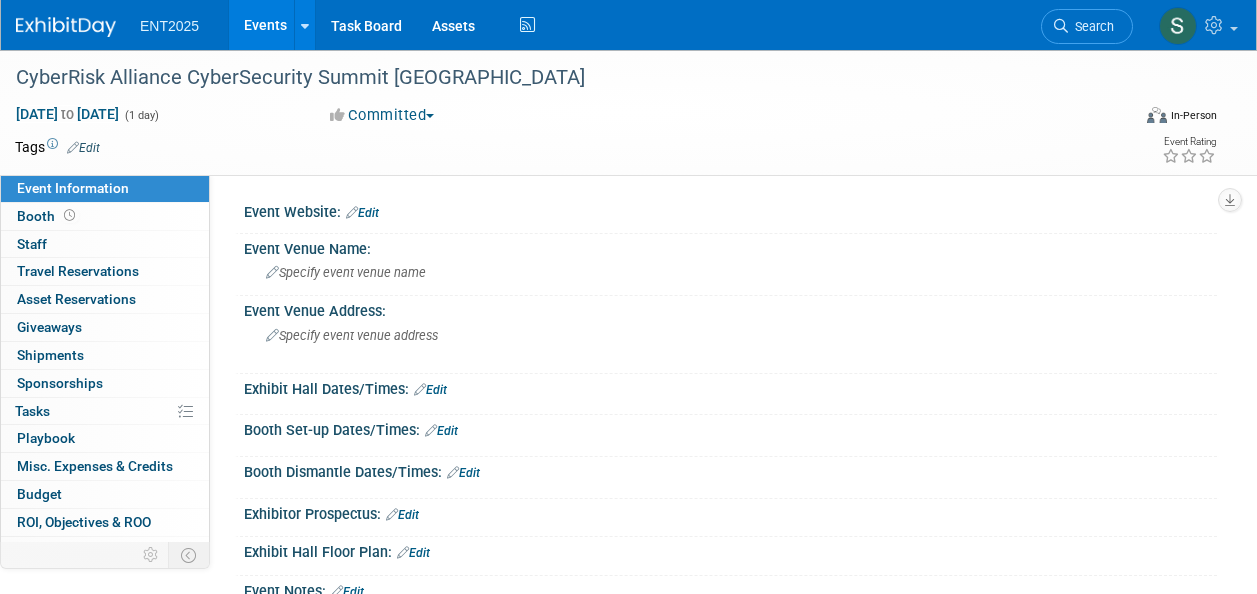 scroll, scrollTop: 0, scrollLeft: 0, axis: both 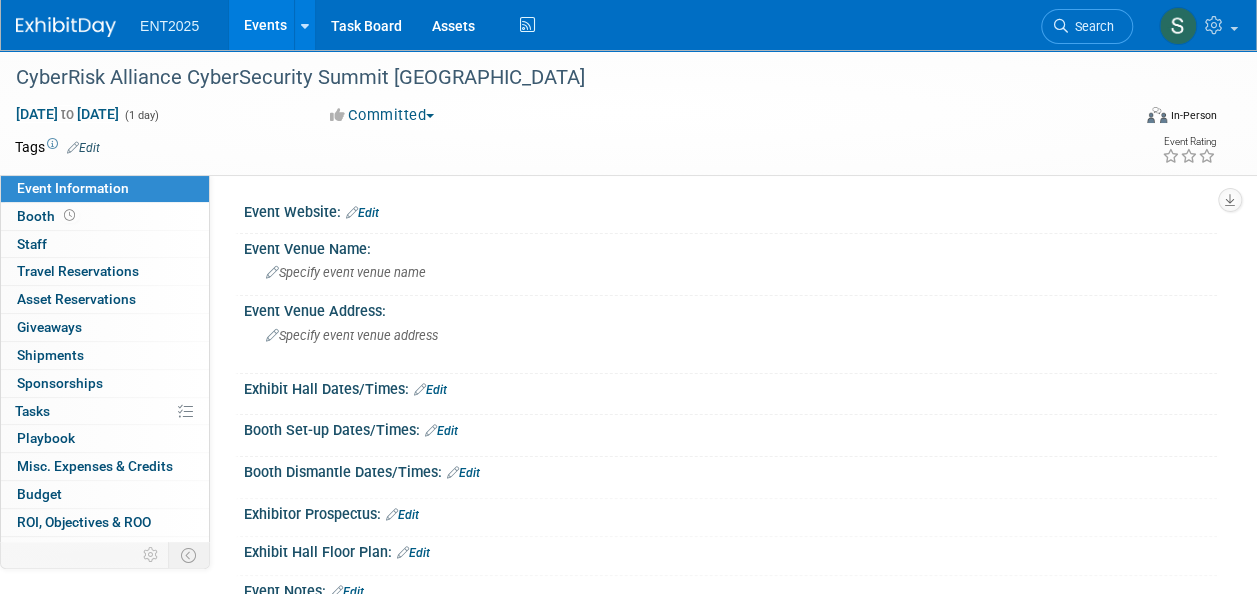 drag, startPoint x: 1254, startPoint y: 293, endPoint x: 1264, endPoint y: 427, distance: 134.37262 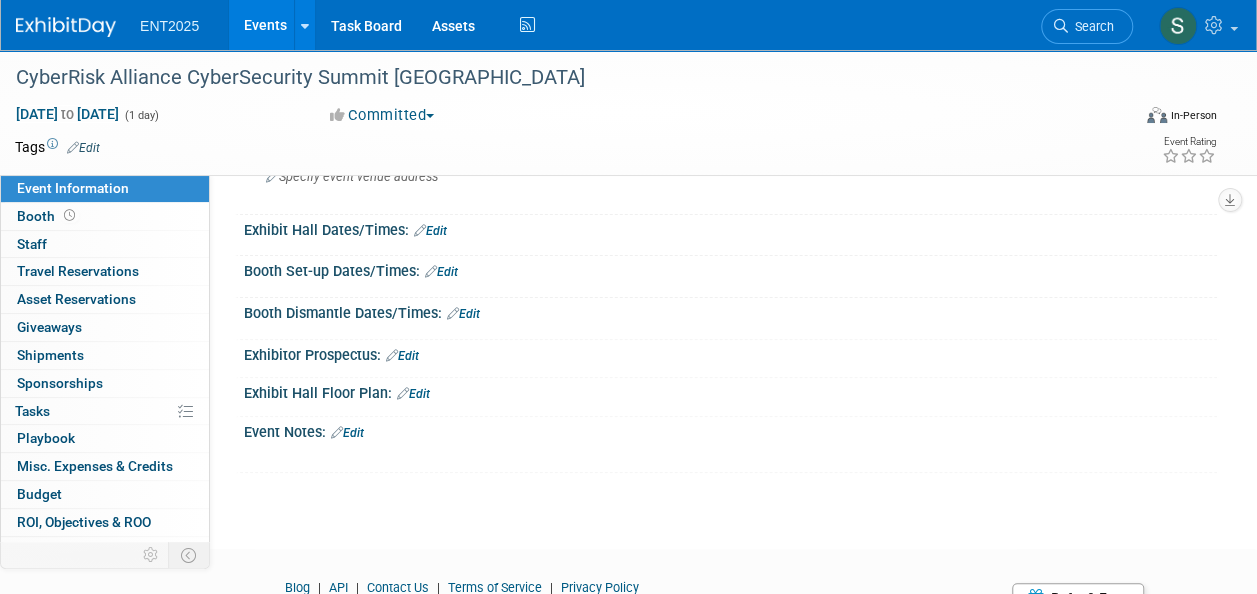 scroll, scrollTop: 169, scrollLeft: 0, axis: vertical 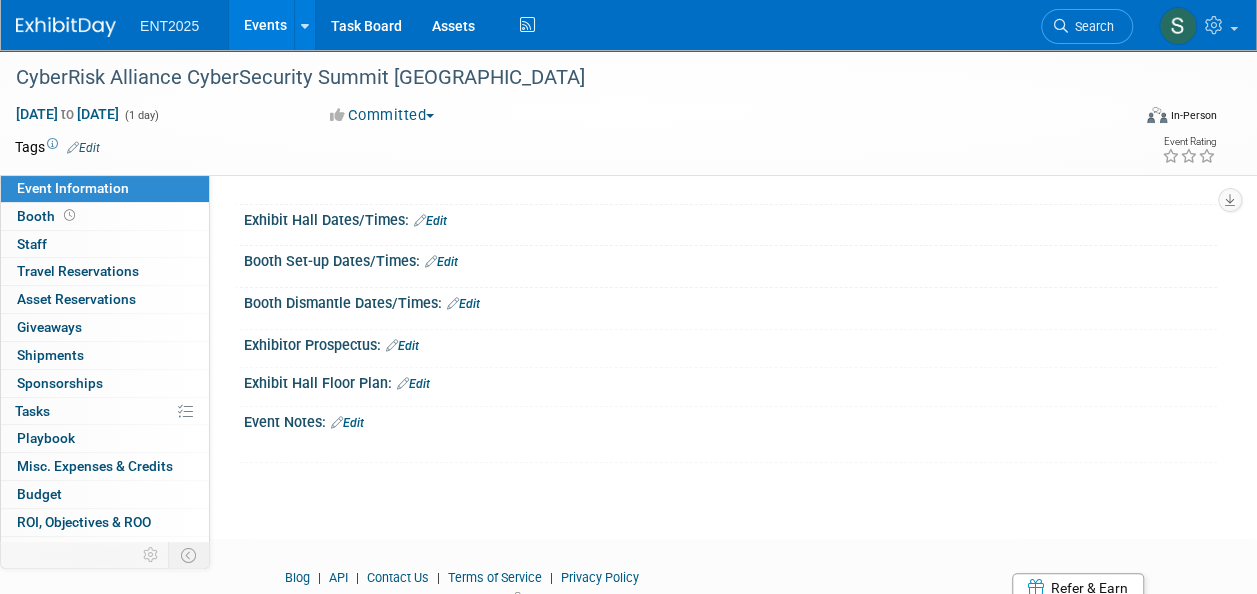 click on "Edit" at bounding box center (347, 423) 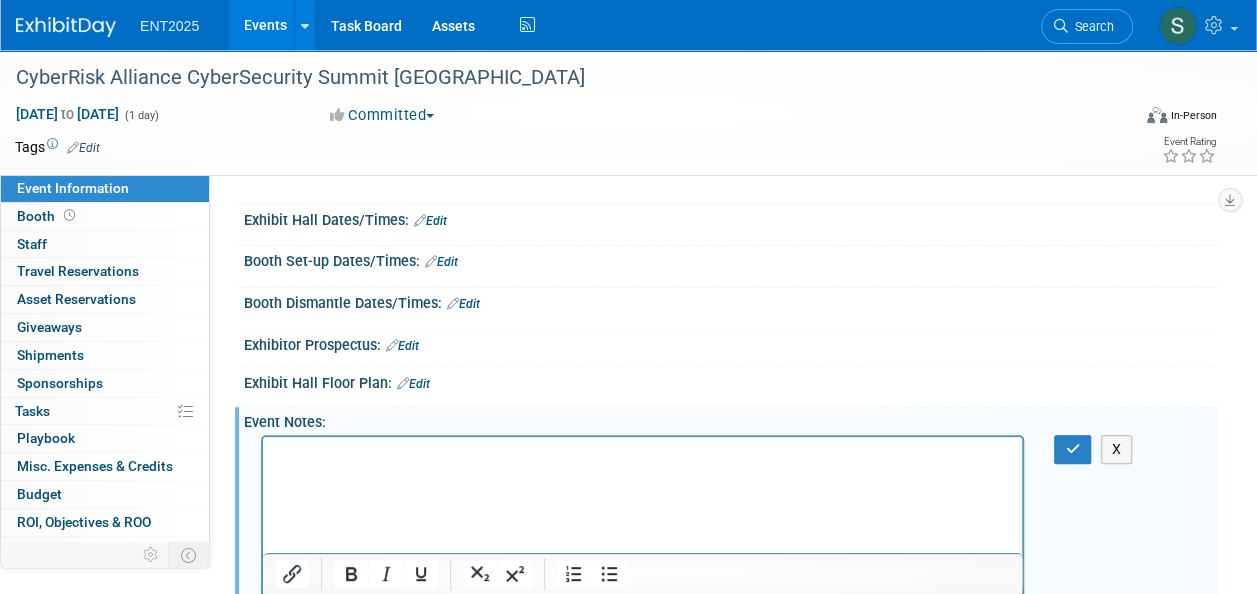 scroll, scrollTop: 258, scrollLeft: 0, axis: vertical 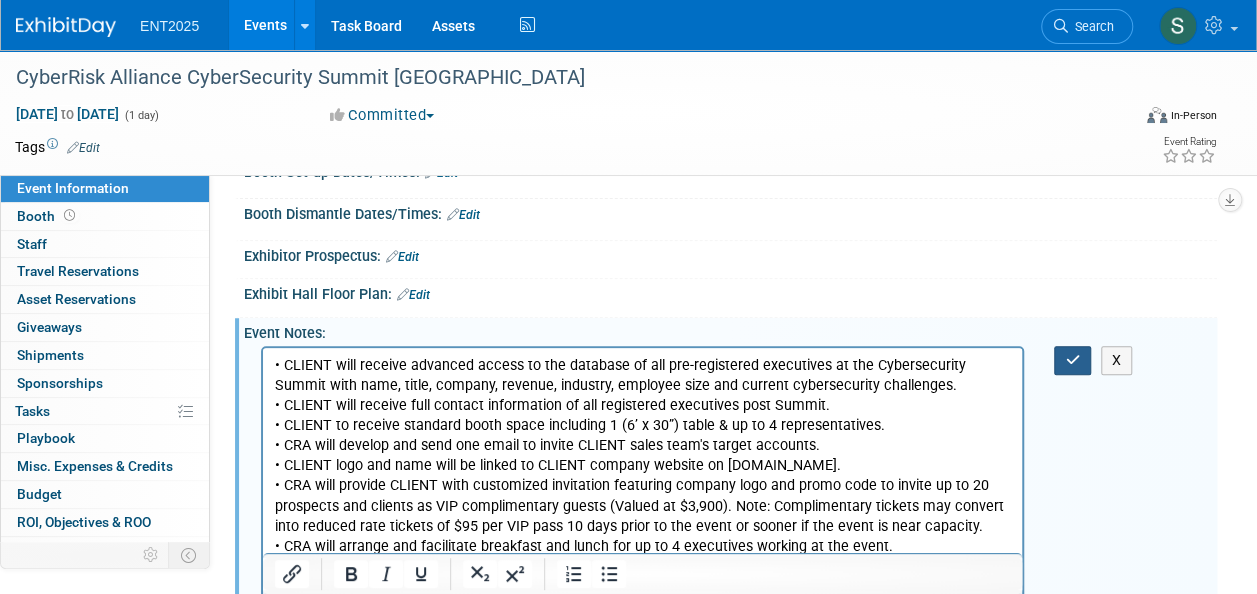 click at bounding box center (1072, 360) 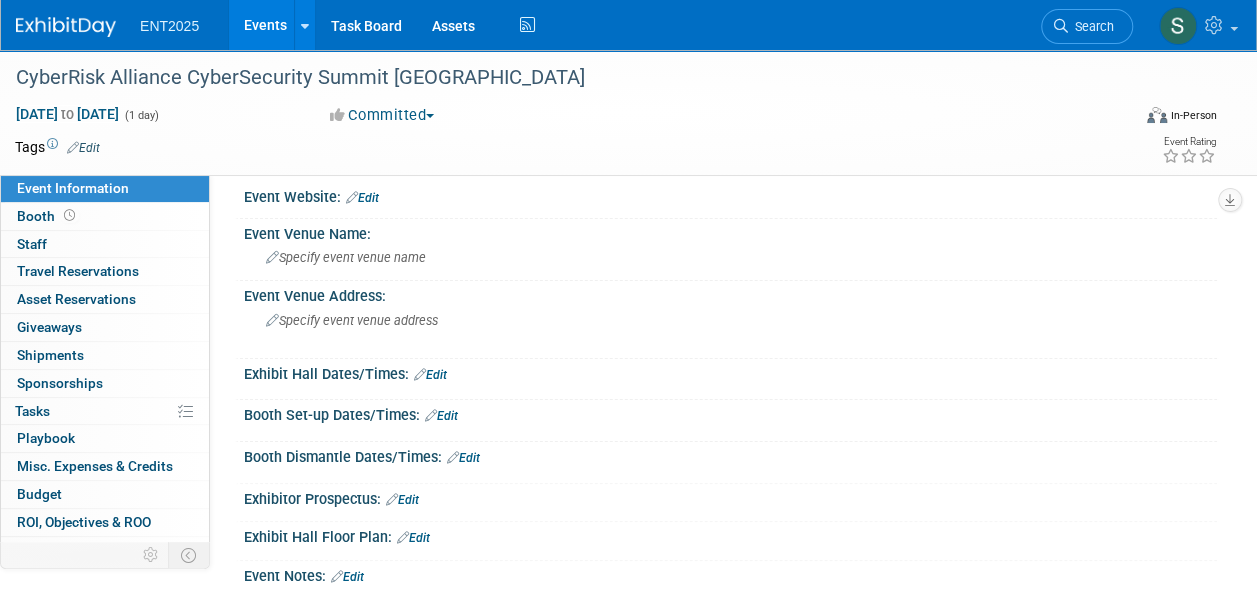 scroll, scrollTop: 0, scrollLeft: 0, axis: both 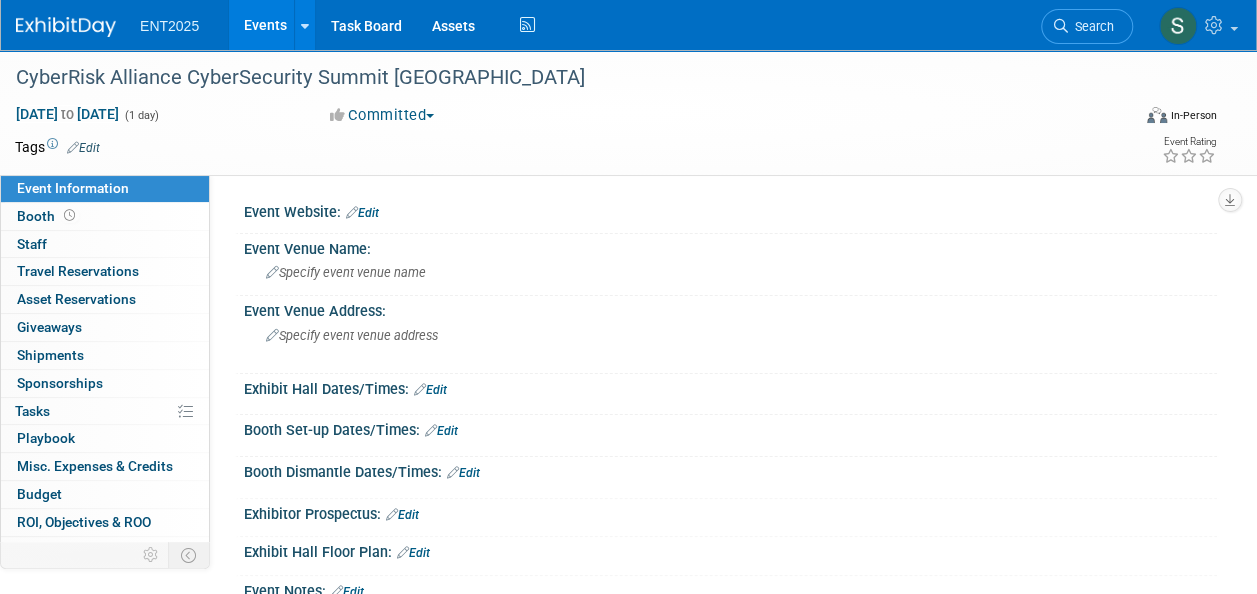 click on "Event Website:
Edit" at bounding box center [730, 210] 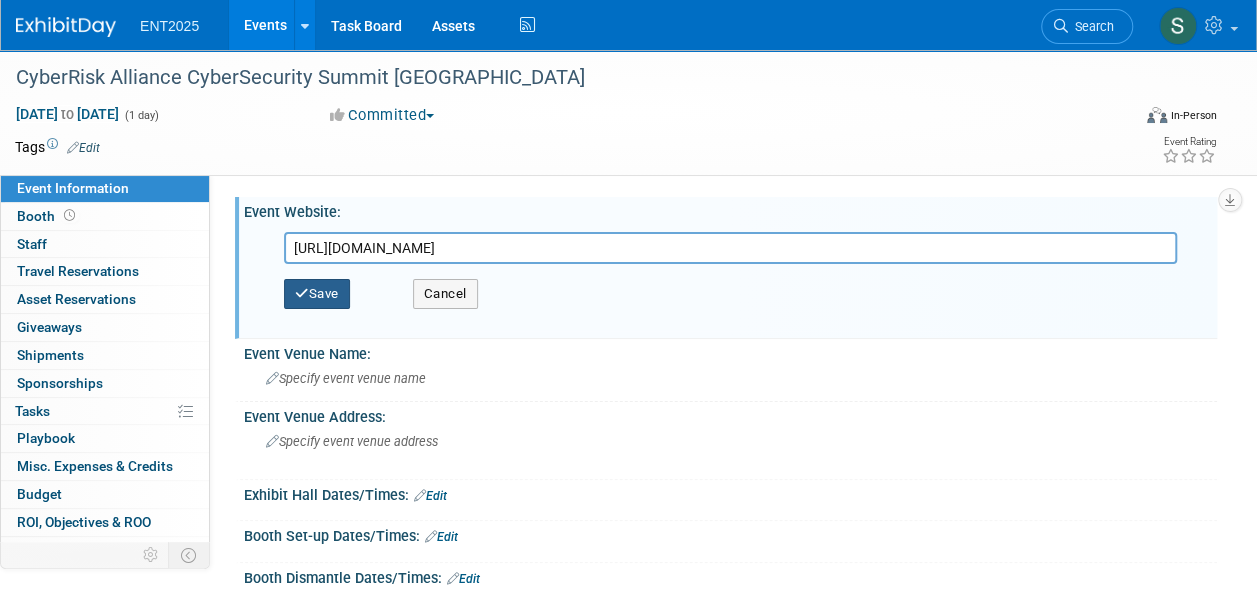 type on "https://cybersecuritysummit.com/summit/chicago25-sept/" 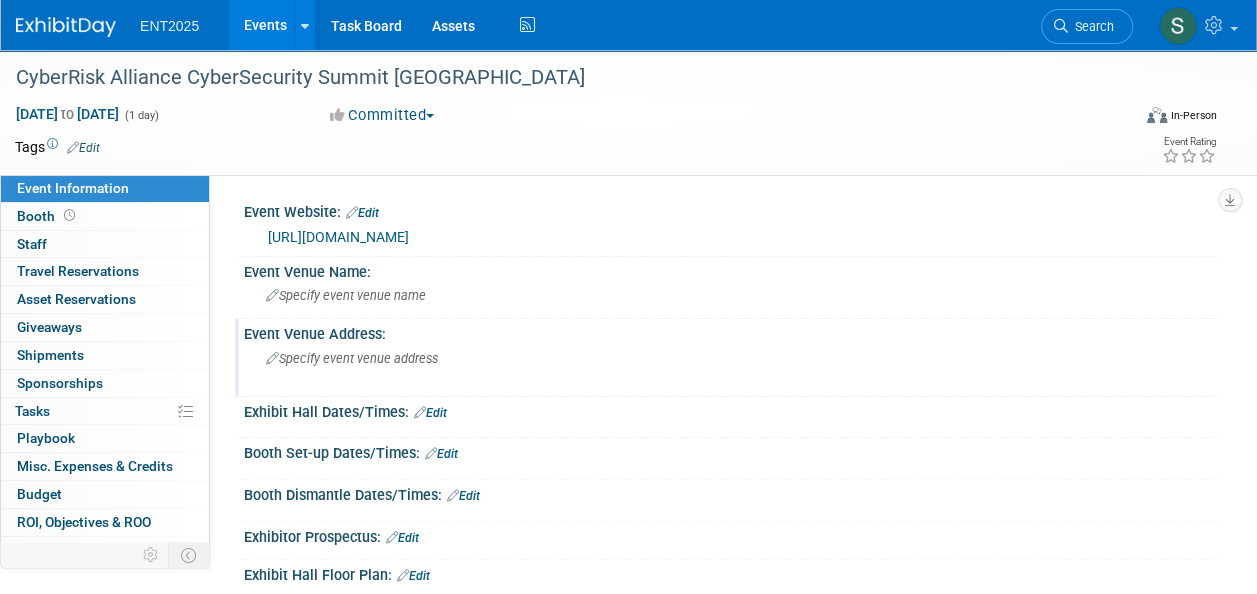 click on "Specify event venue address" at bounding box center [352, 358] 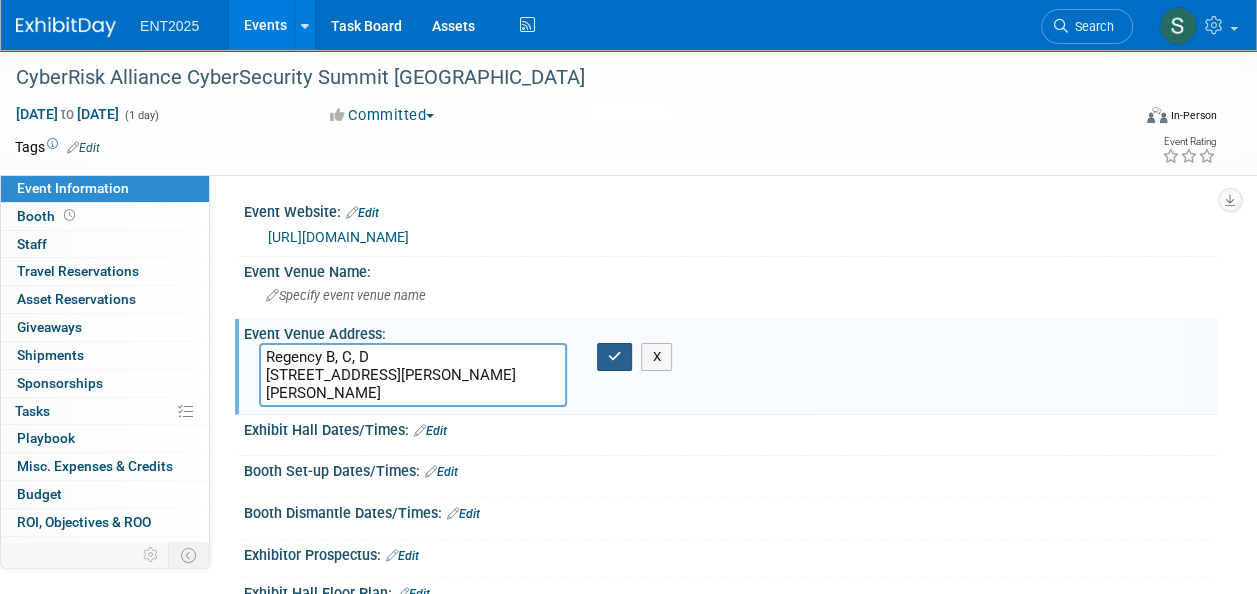 type on "Regency B, C, D
151 E Wacker Dr
Chicago, IL, 60601" 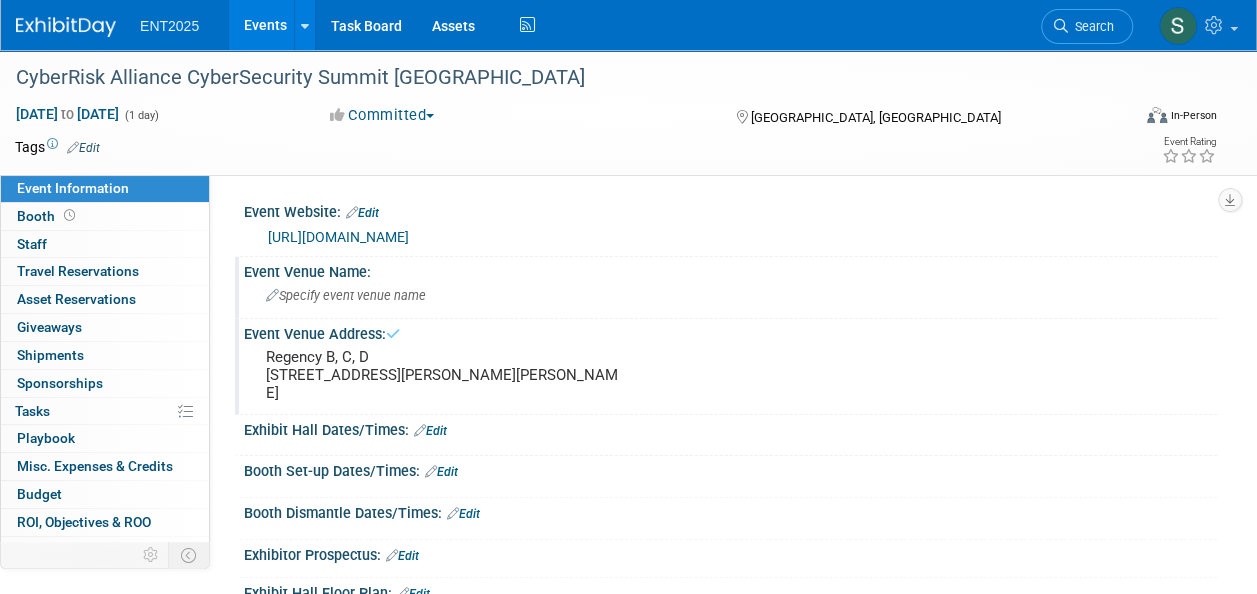 click on "Specify event venue name" at bounding box center [346, 295] 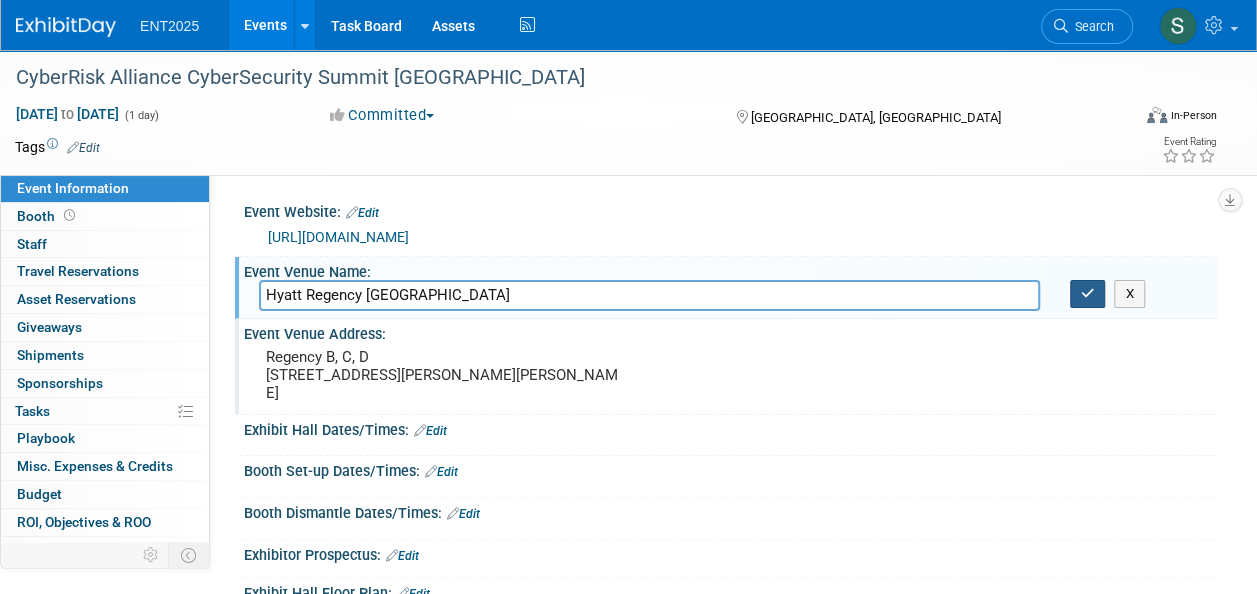 type on "Hyatt Regency Chicago" 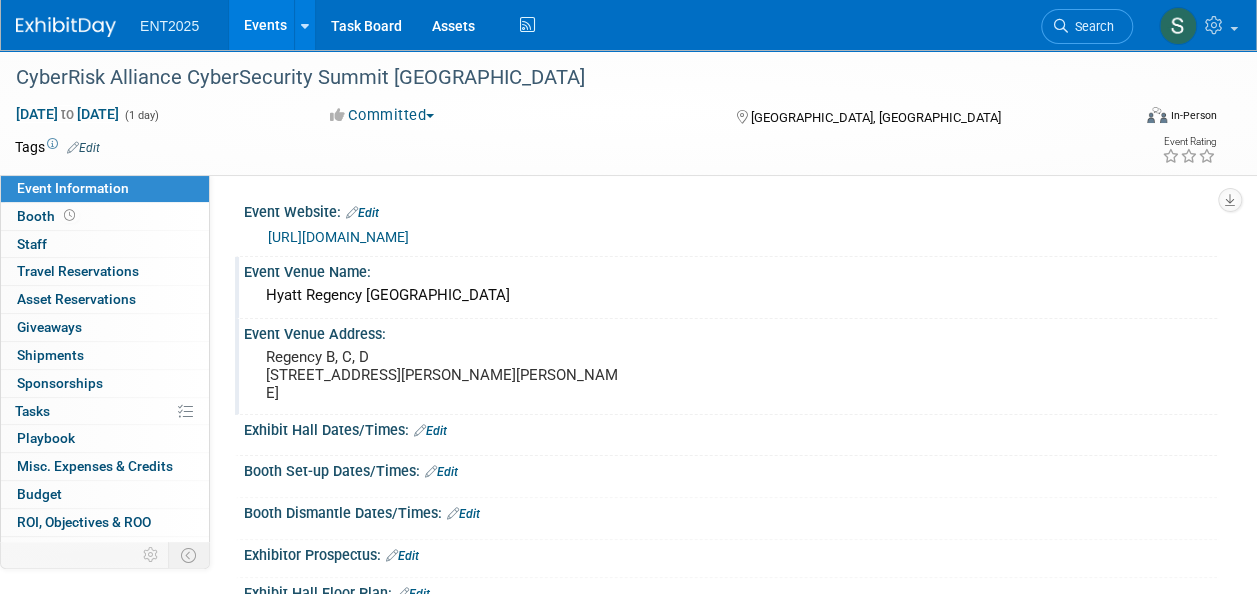 click on "Events" at bounding box center (265, 25) 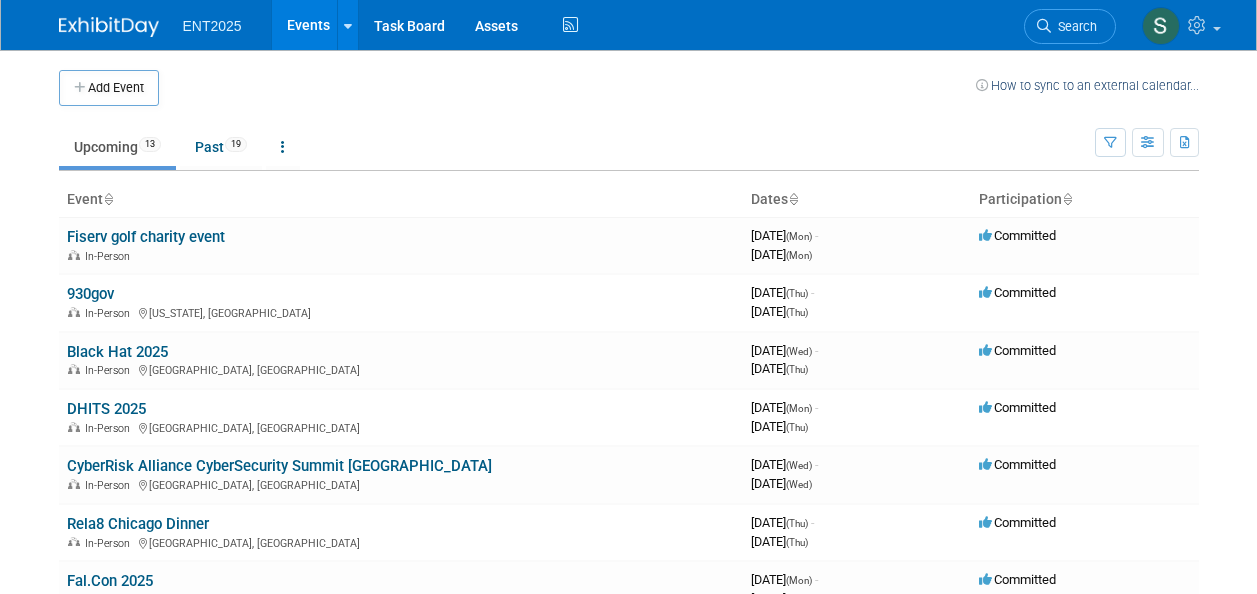 scroll, scrollTop: 0, scrollLeft: 0, axis: both 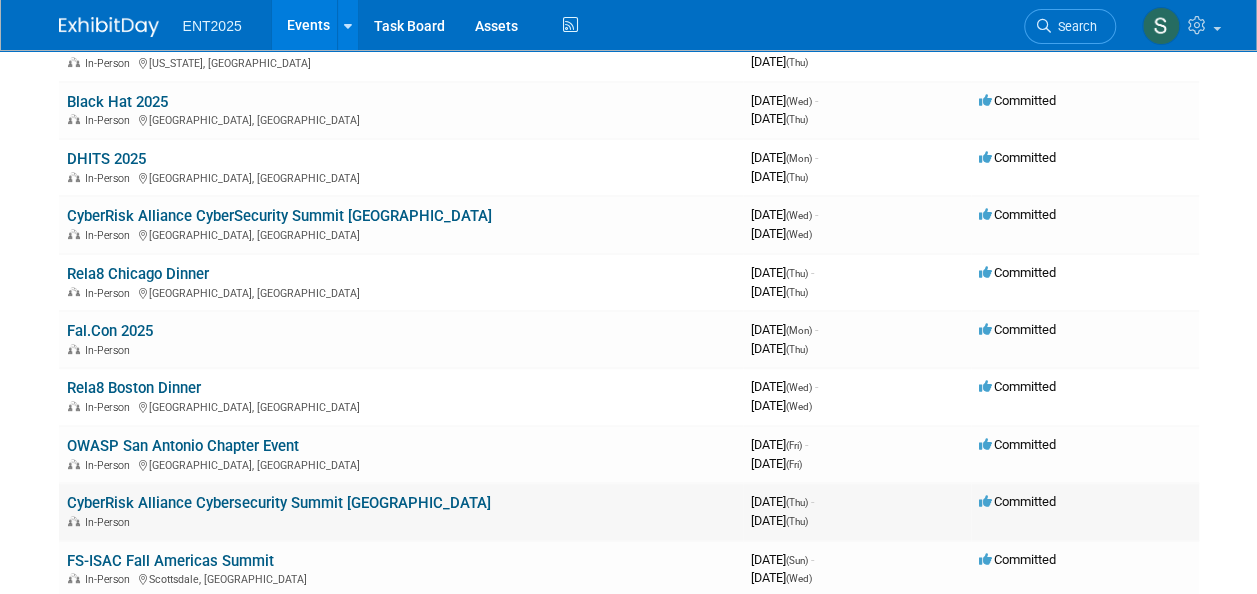 click on "CyberRisk Alliance Cybersecurity Summit [GEOGRAPHIC_DATA]" at bounding box center (279, 503) 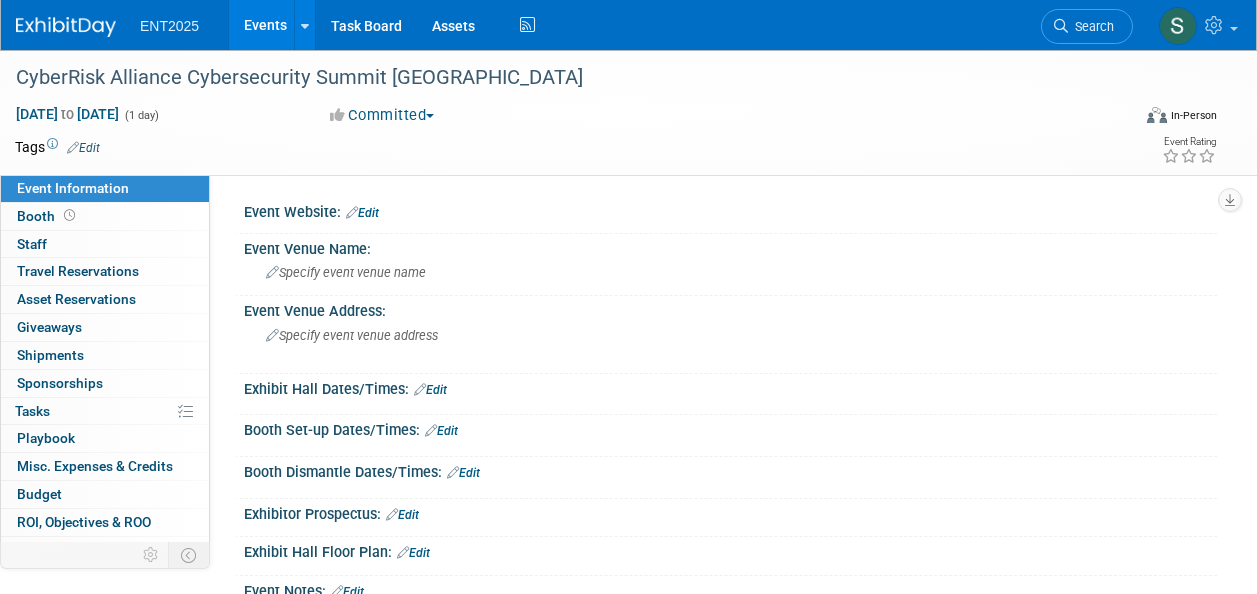 scroll, scrollTop: 0, scrollLeft: 0, axis: both 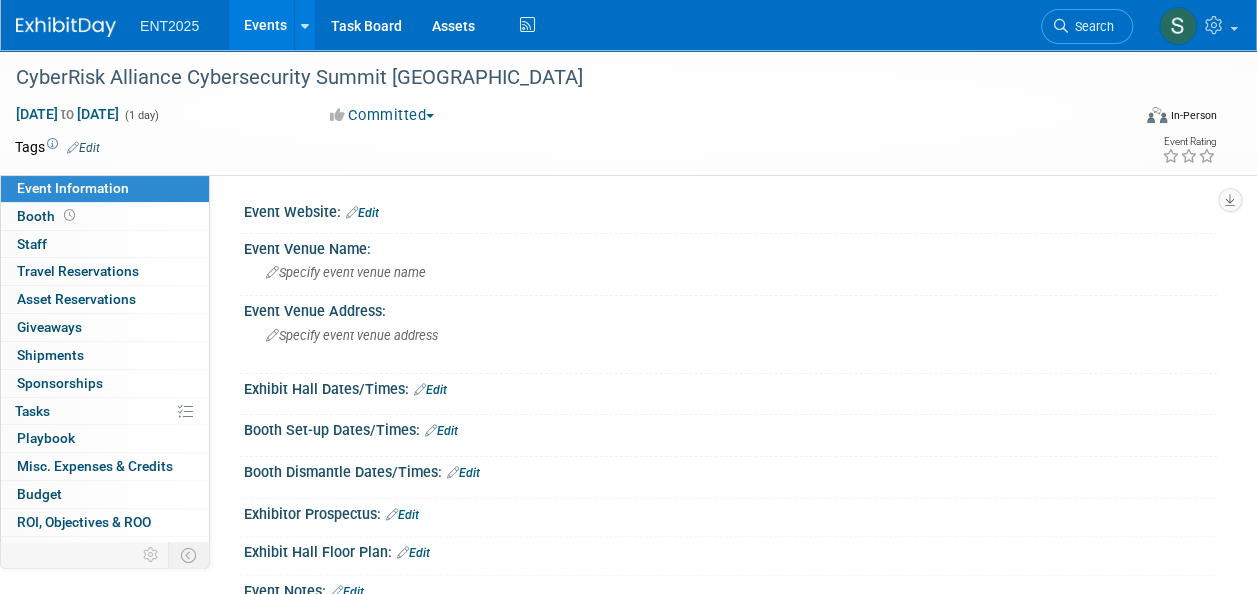 click on "Edit" at bounding box center (362, 213) 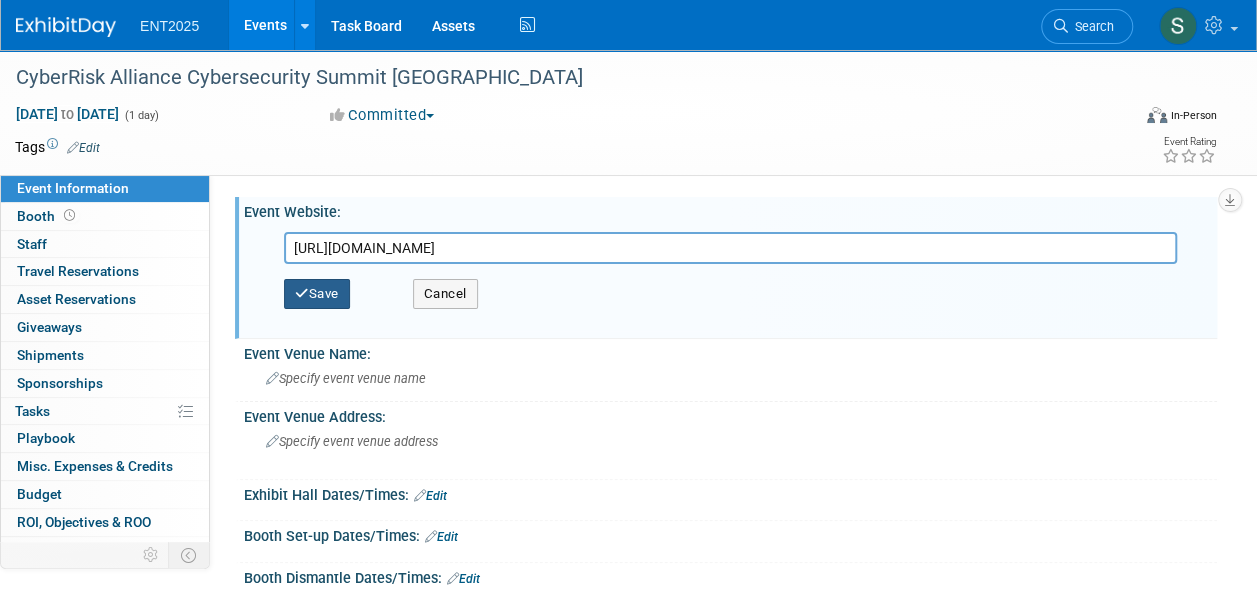 type on "[URL][DOMAIN_NAME]" 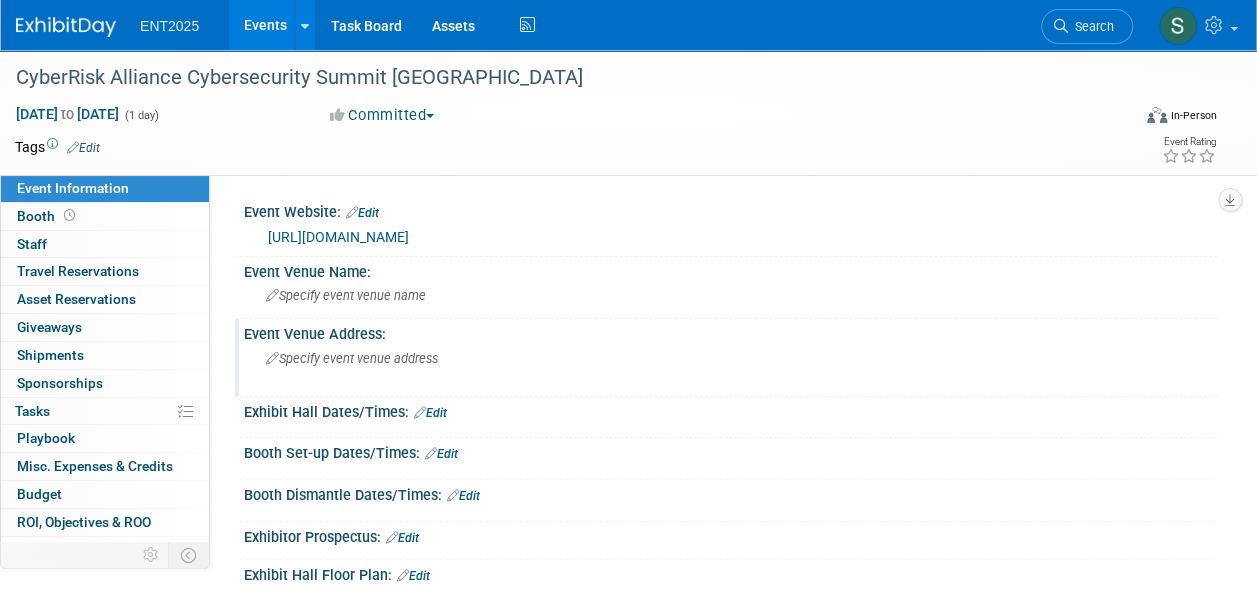 click on "Specify event venue address" at bounding box center (352, 358) 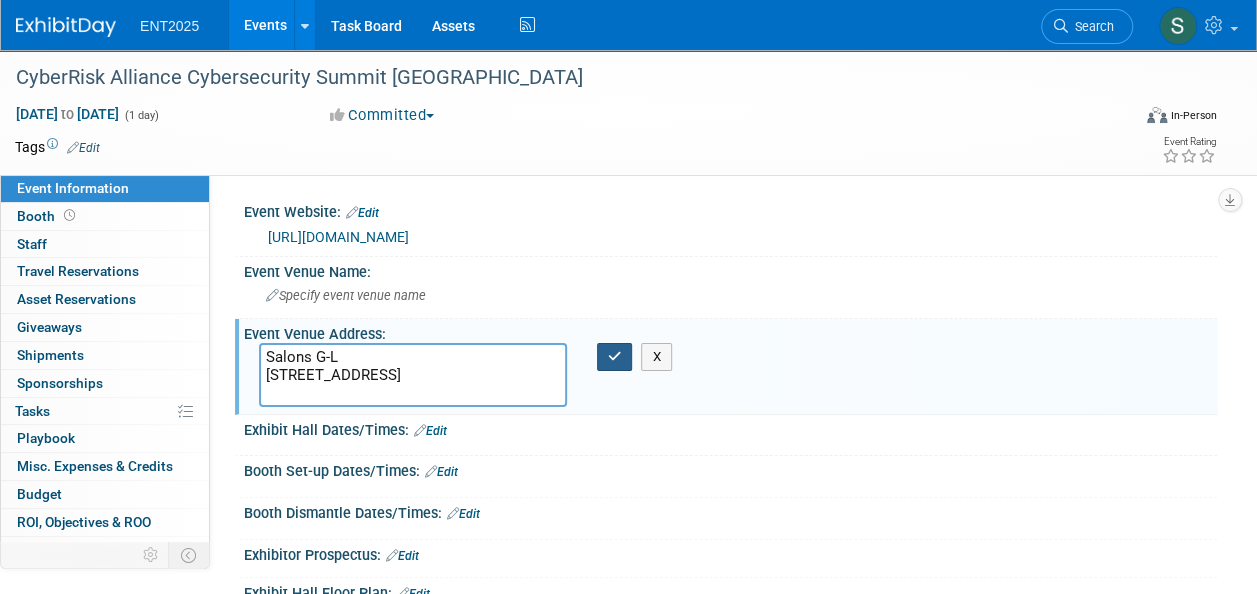 type on "Salons G-L
1200 Filbert Street
Philadelphia, PA, 19107" 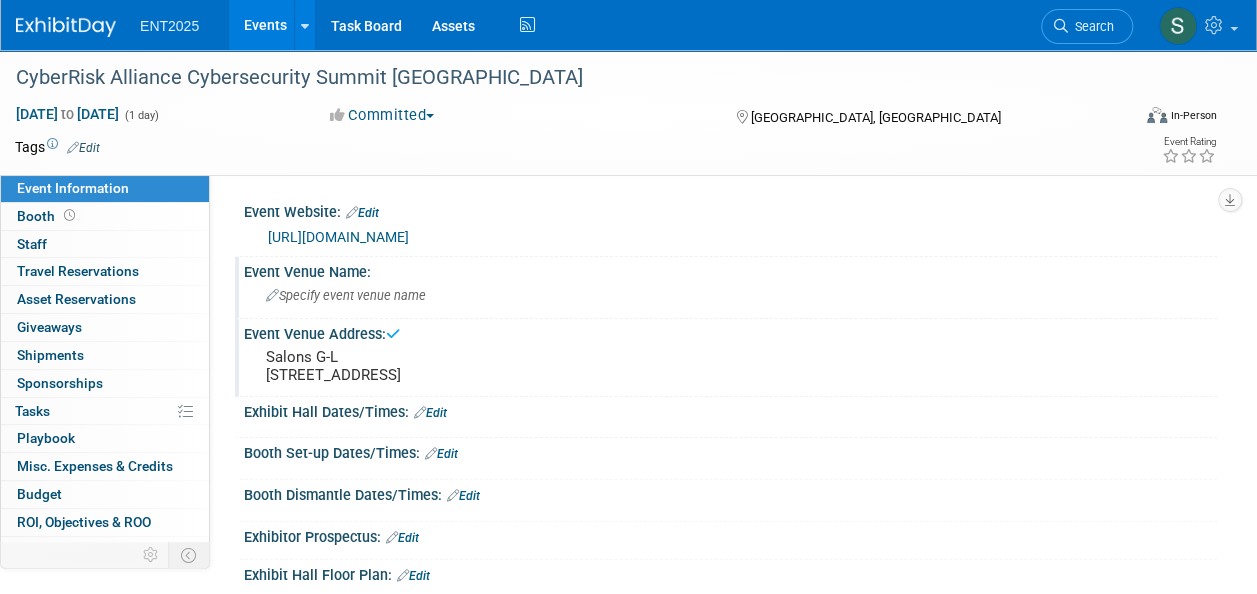 click on "Specify event venue name" at bounding box center [346, 295] 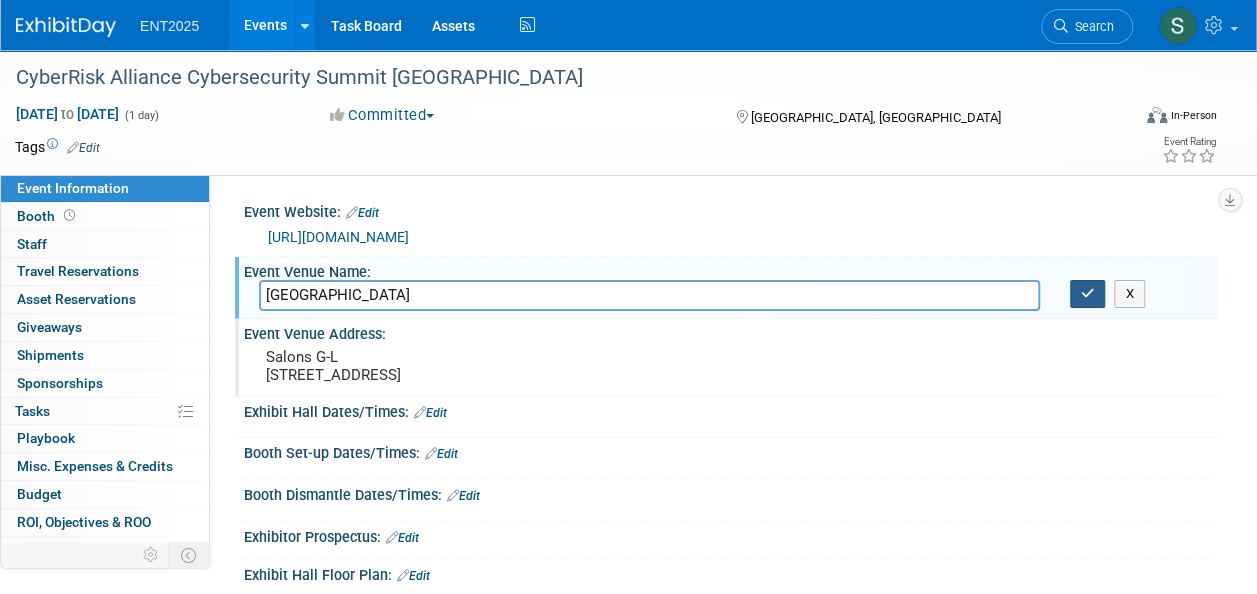 type on "Philadelphia Marriott Downtown" 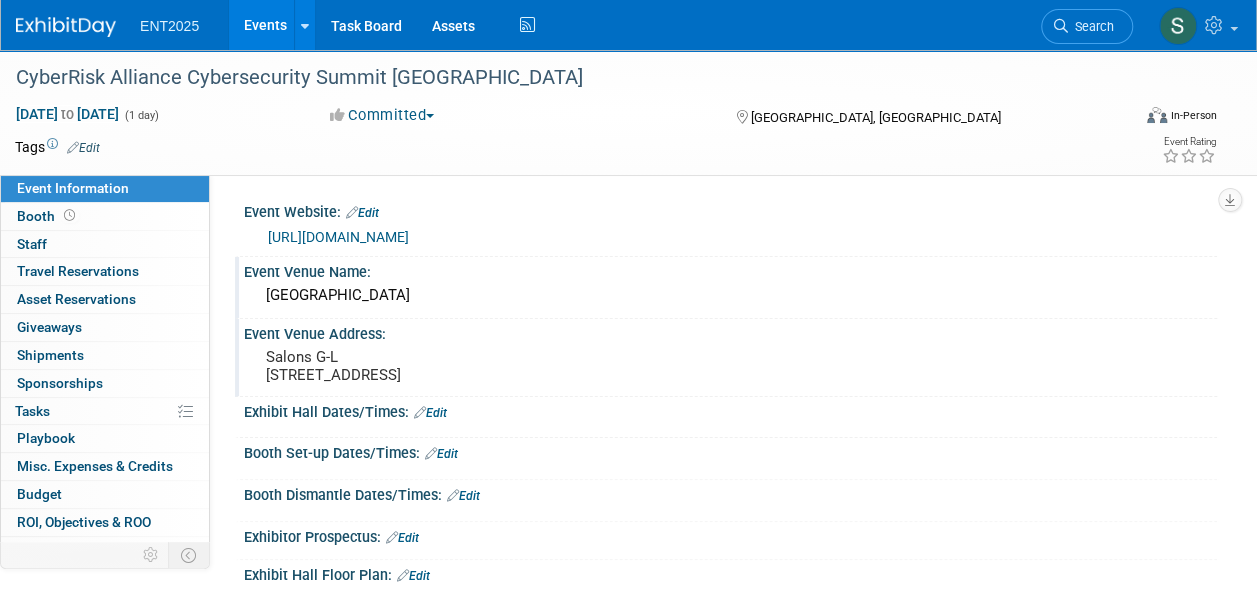 click on "https://cybersecuritysummit.com/summit/philadelphia25-sept/" at bounding box center [730, 235] 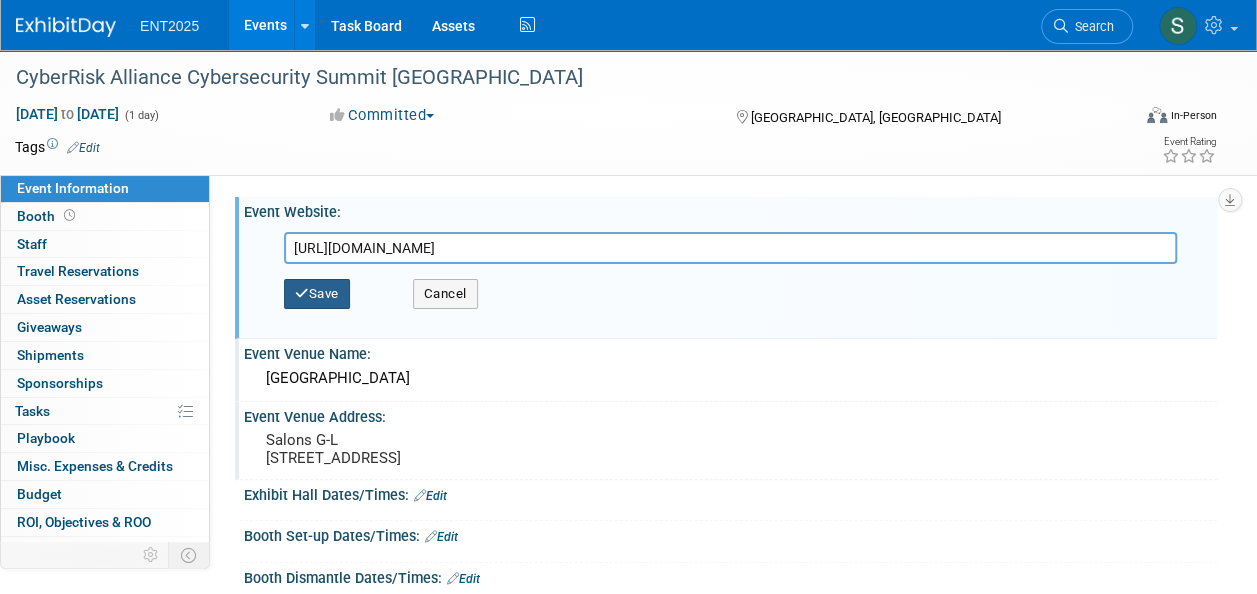 click on "Save" at bounding box center (317, 294) 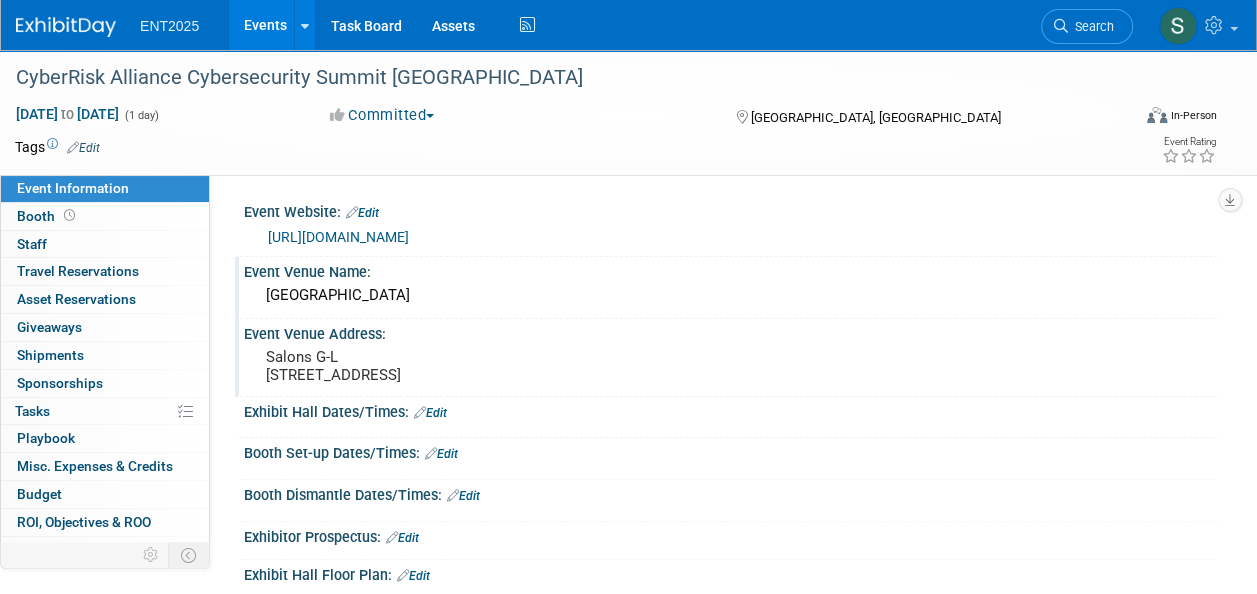 click on "Philadelphia Marriott Downtown" at bounding box center (730, 295) 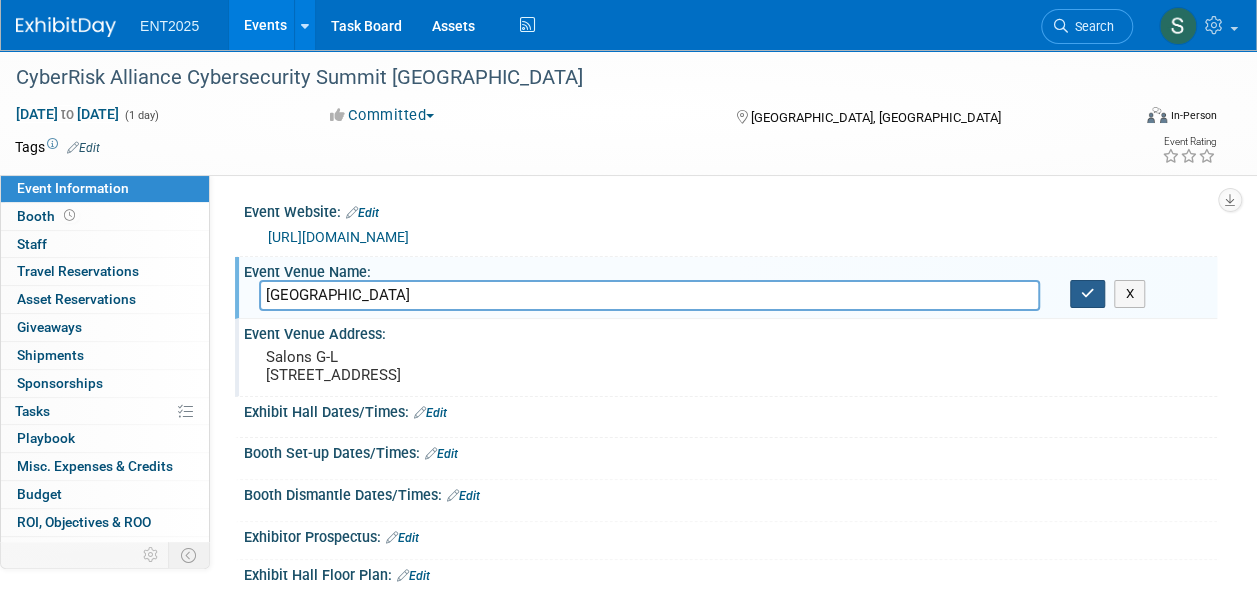 drag, startPoint x: 1088, startPoint y: 296, endPoint x: 972, endPoint y: 281, distance: 116.965805 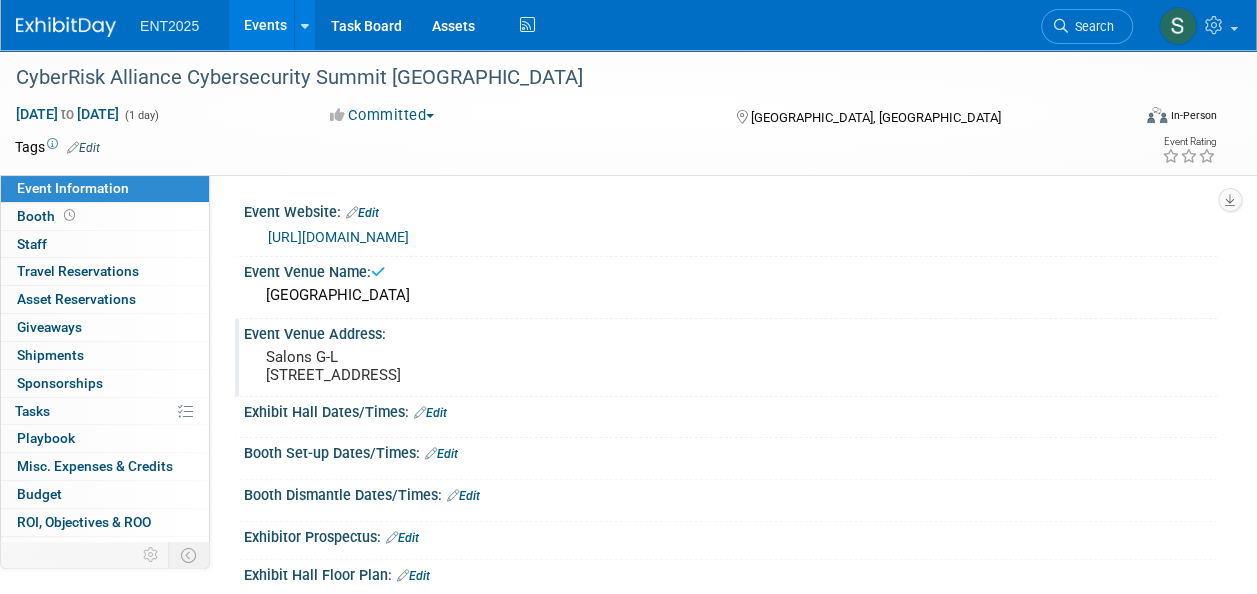 click on "https://cybersecuritysummit.com/summit/philadelphia25-sept/" at bounding box center [735, 237] 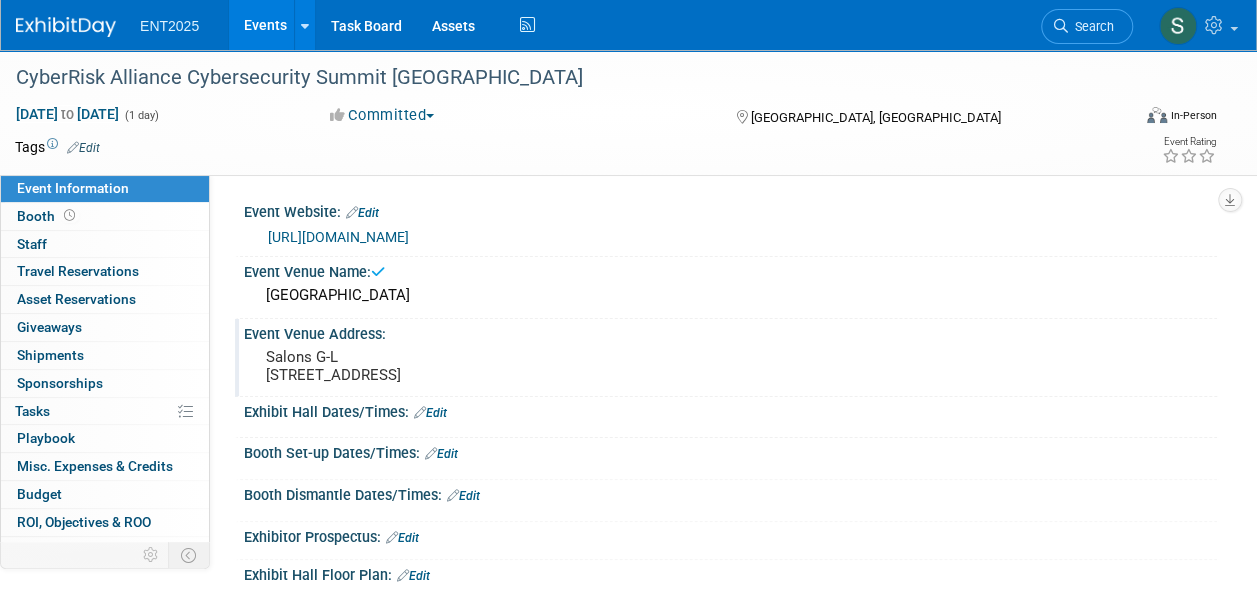 click on "https://cybersecuritysummit.com/summit/philadelphia25-sept/" at bounding box center [338, 237] 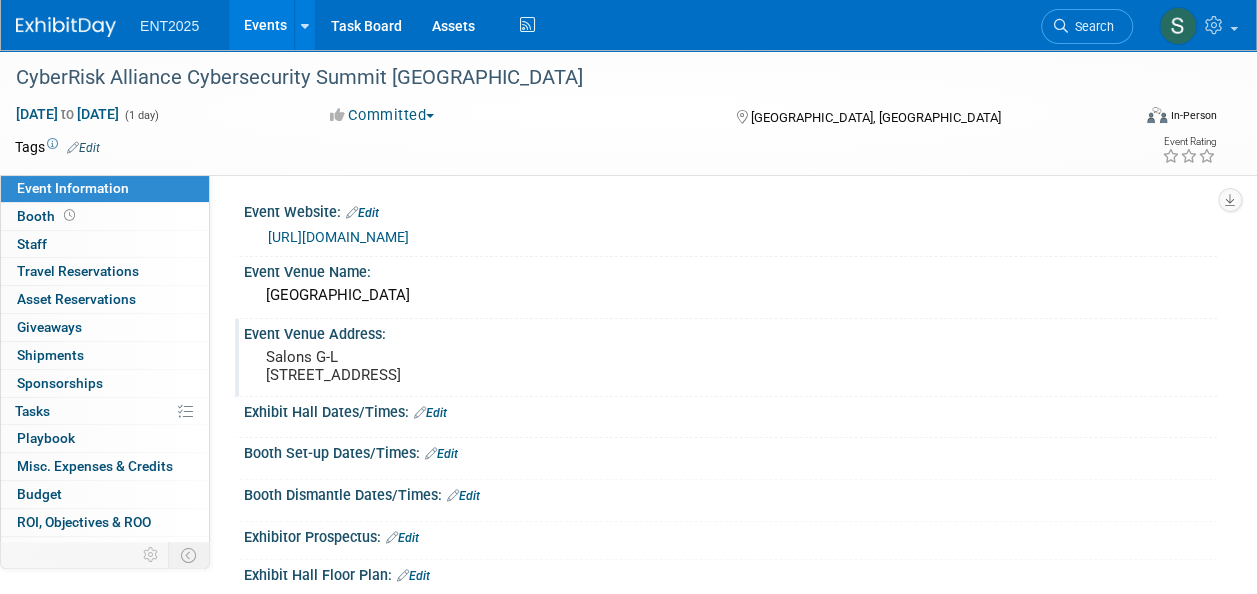 click on "Edit" at bounding box center (362, 213) 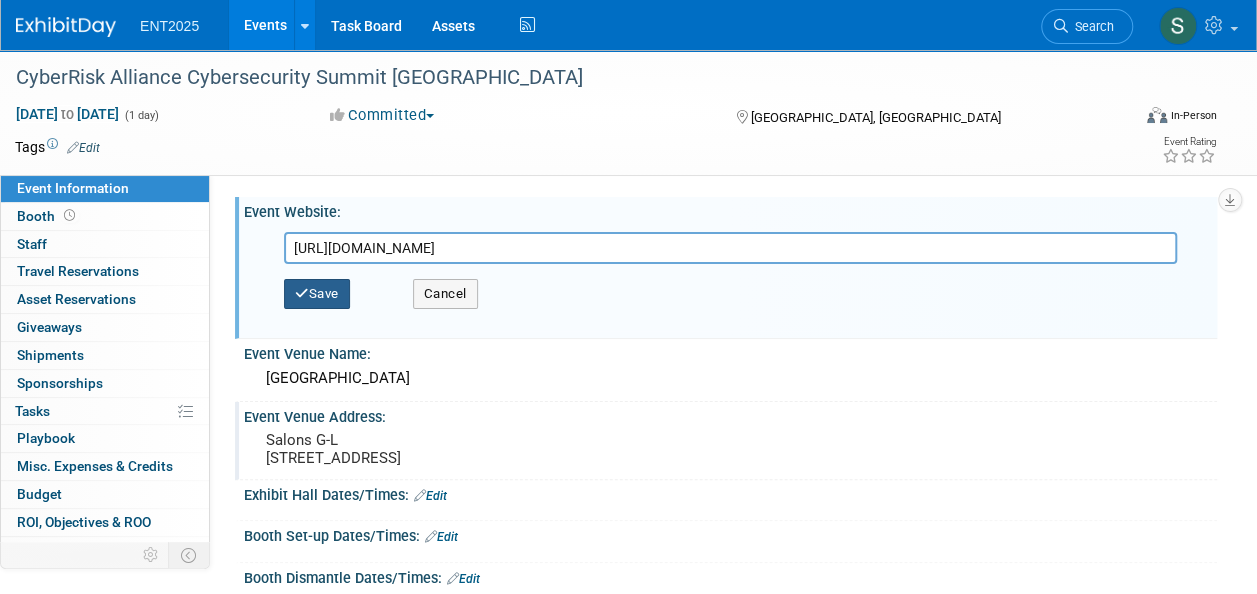 click on "Save" at bounding box center (317, 294) 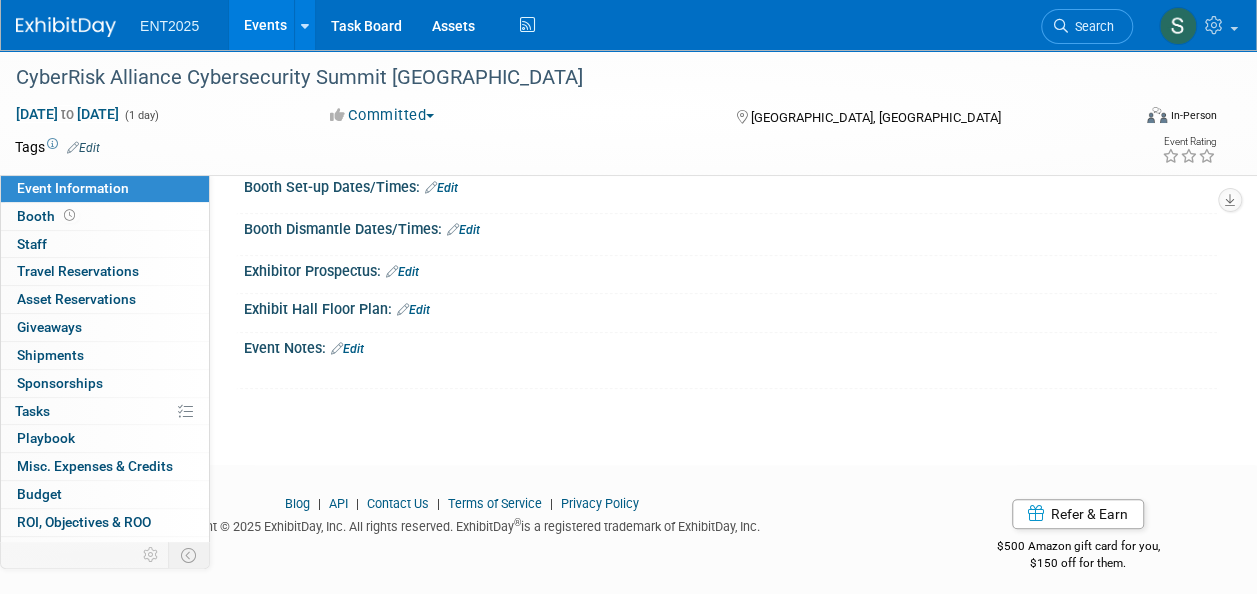 scroll, scrollTop: 291, scrollLeft: 0, axis: vertical 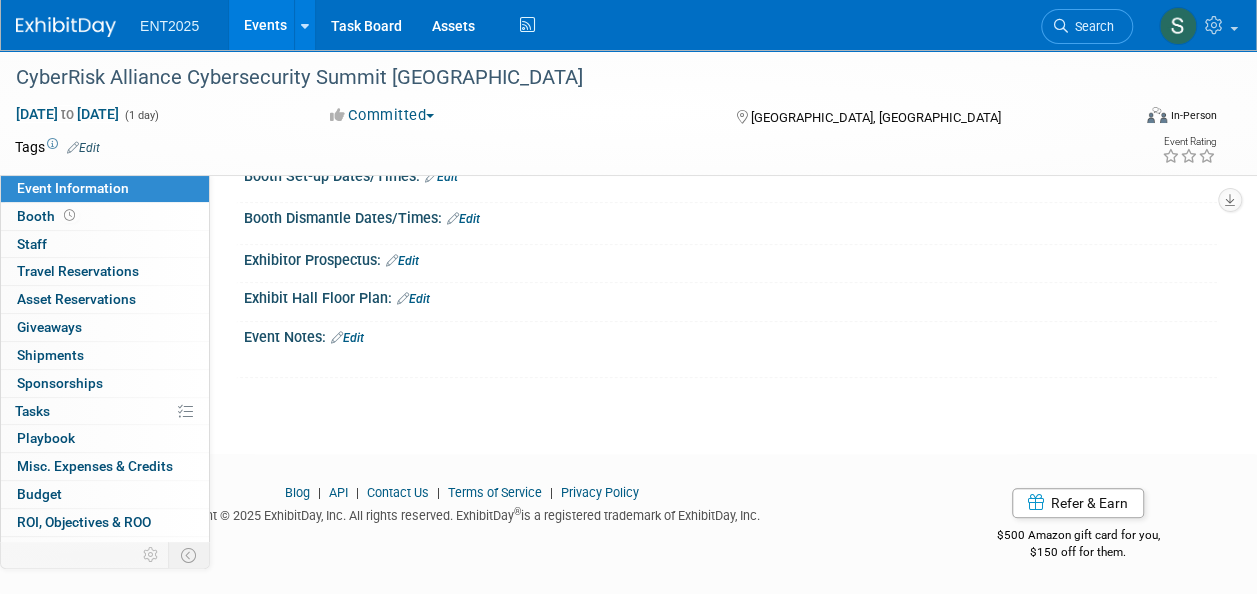 click on "Events" at bounding box center (265, 25) 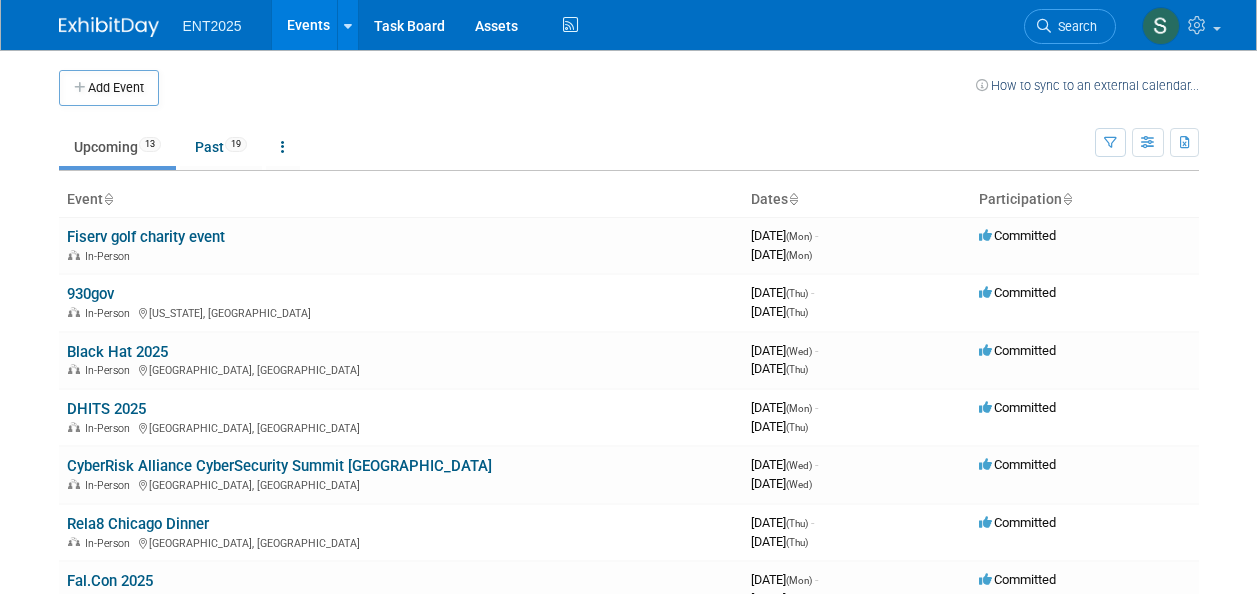 scroll, scrollTop: 0, scrollLeft: 0, axis: both 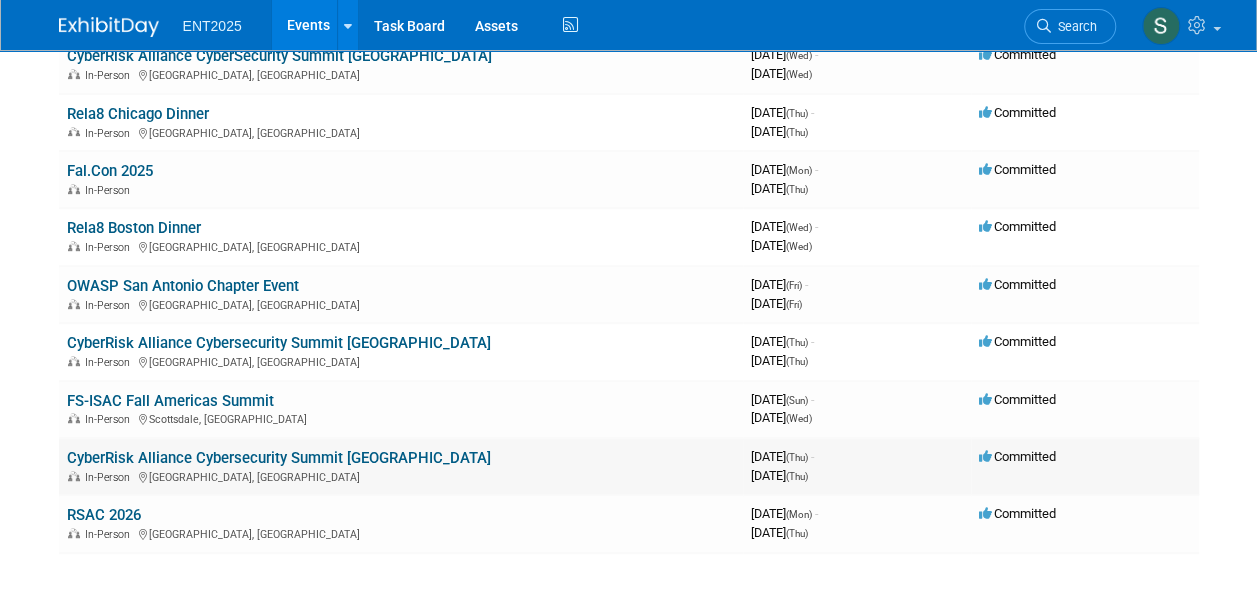 click on "CyberRisk Alliance Cybersecurity Summit [GEOGRAPHIC_DATA]" at bounding box center (279, 458) 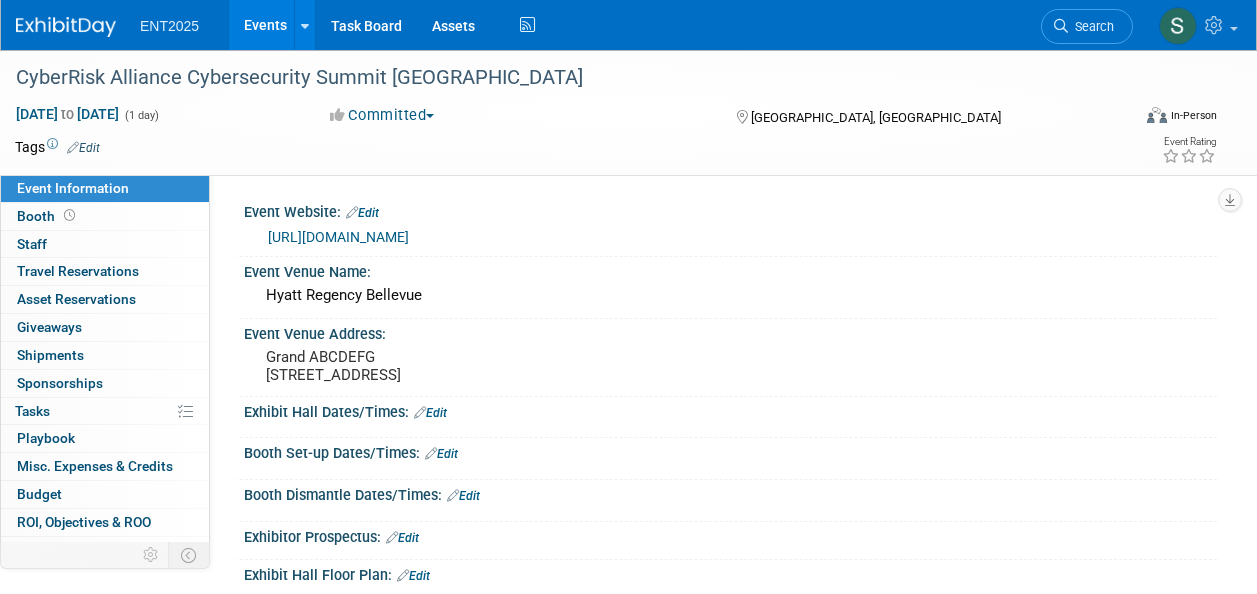 scroll, scrollTop: 0, scrollLeft: 0, axis: both 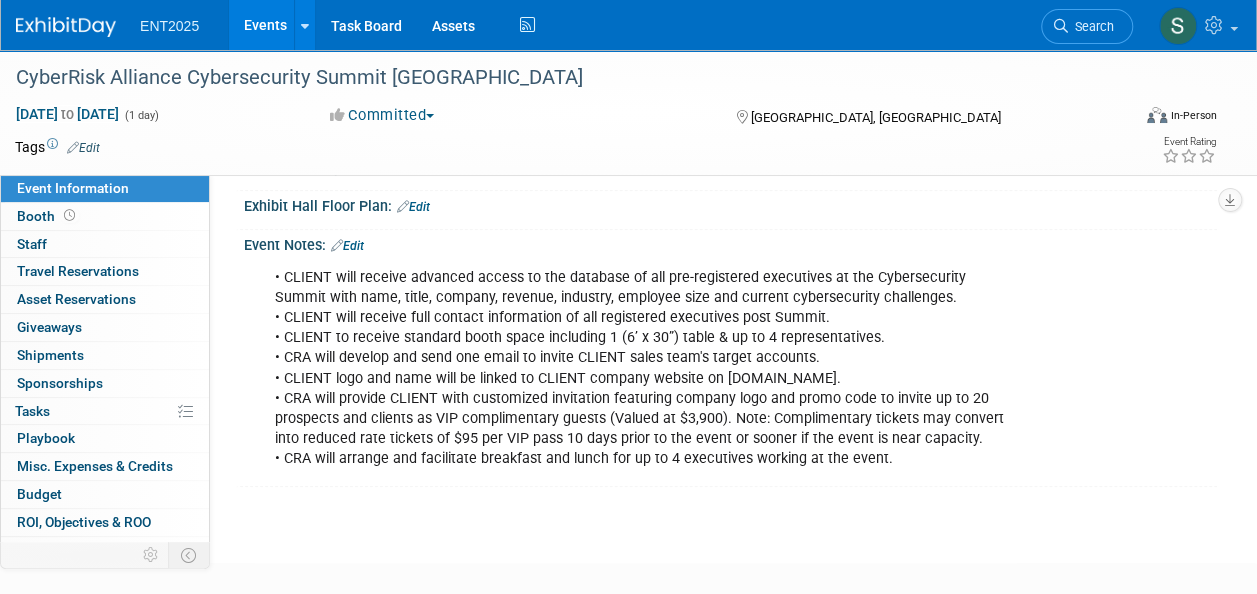 click on "Edit" at bounding box center (347, 246) 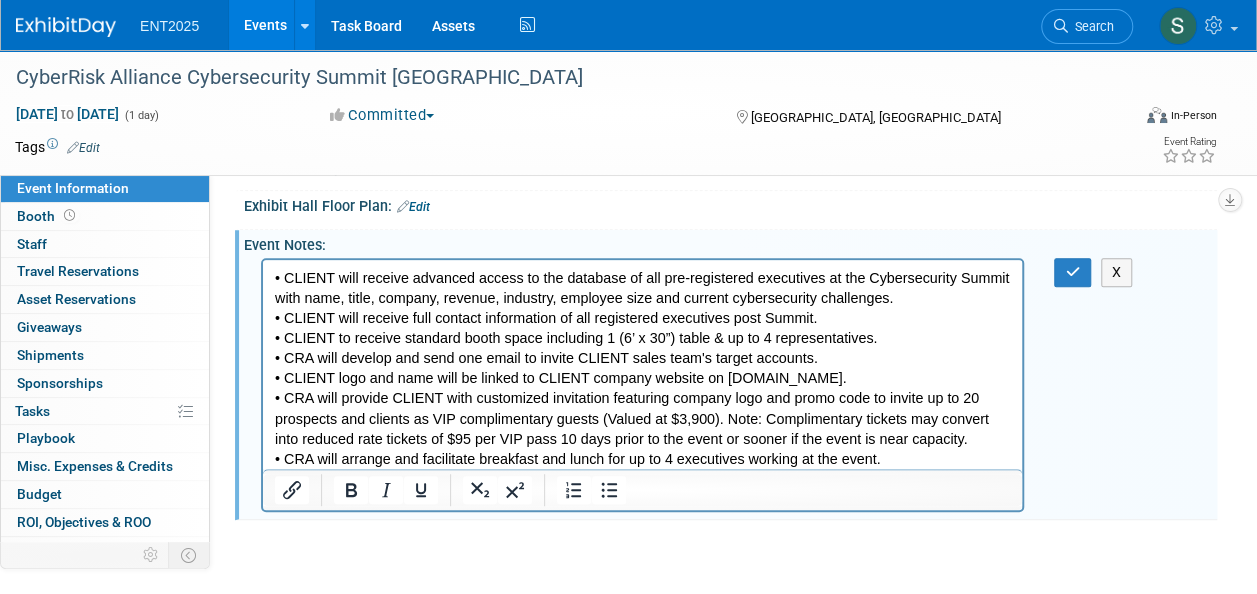 scroll, scrollTop: 0, scrollLeft: 0, axis: both 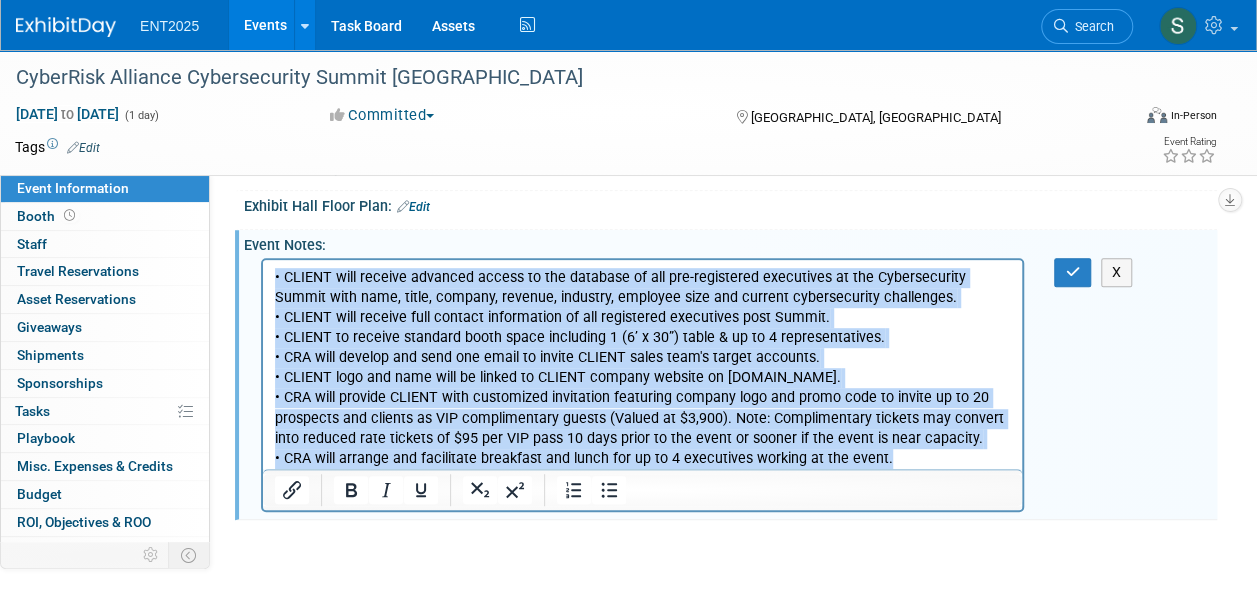 drag, startPoint x: 893, startPoint y: 456, endPoint x: 236, endPoint y: 271, distance: 682.5496 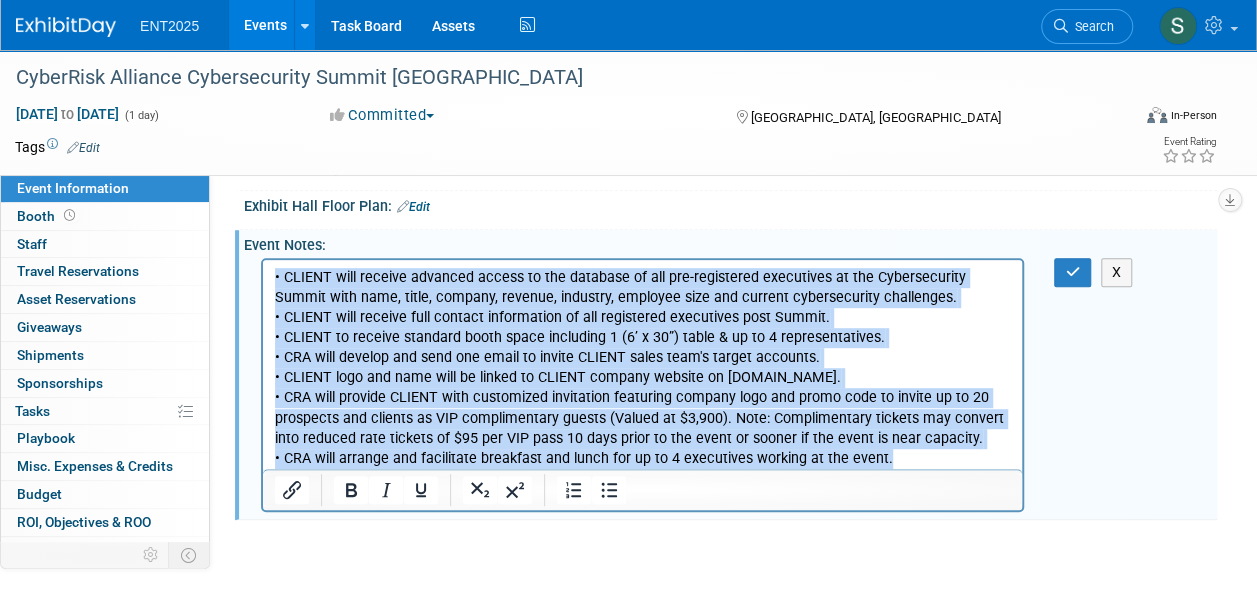 click on "• CLIENT will receive advanced access to the database of all pre-registered executives at the Cybersecurity Summit with name, title, company, revenue, industry, employee size and current cybersecurity challenges. • CLIENT will receive full contact information of all registered executives post Summit. • CLIENT to receive standard booth space including 1 (6’ x 30”) table & up to 4 representatives. • CRA will develop and send one email to invite CLIENT sales team's target accounts. • CLIENT logo and name will be linked to CLIENT company website on CybersecuritySummit.com. • CRA will provide CLIENT with customized invitation featuring company logo and promo code to invite up to 20 prospects and clients as VIP complimentary guests (Valued at $3,900). Note: Complimentary tickets may convert into reduced rate tickets of $95 per VIP pass 10 days prior to the event or sooner if the event is near capacity." at bounding box center (642, 364) 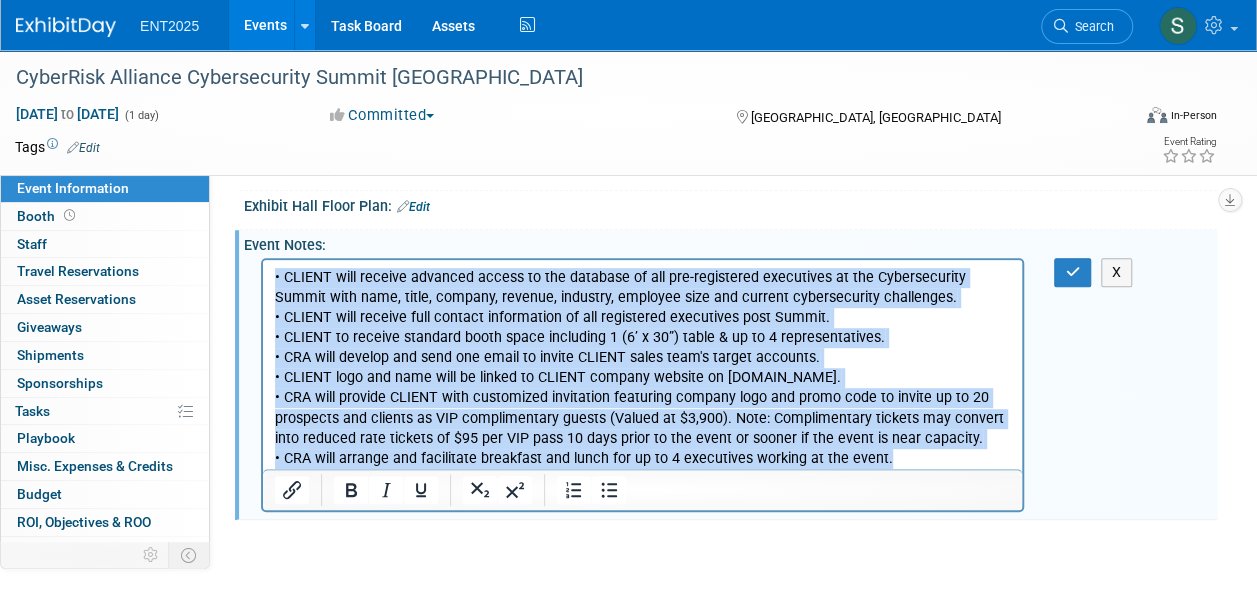 copy on "• CLIENT will receive advanced access to the database of all pre-registered executives at the Cybersecurity Summit with name, title, company, revenue, industry, employee size and current cybersecurity challenges. • CLIENT will receive full contact information of all registered executives post Summit. • CLIENT to receive standard booth space including 1 (6’ x 30”) table & up to 4 representatives. • CRA will develop and send one email to invite CLIENT sales team's target accounts. • CLIENT logo and name will be linked to CLIENT company website on CybersecuritySummit.com. • CRA will provide CLIENT with customized invitation featuring company logo and promo code to invite up to 20 prospects and clients as VIP complimentary guests (Valued at $3,900). Note: Complimentary tickets may convert into reduced rate tickets of $95 per VIP pass 10 days prior to the event or sooner if the event is near capacity. • CRA will arrange and facilitate breakfast and lunch for up to 4 executives working at the event...." 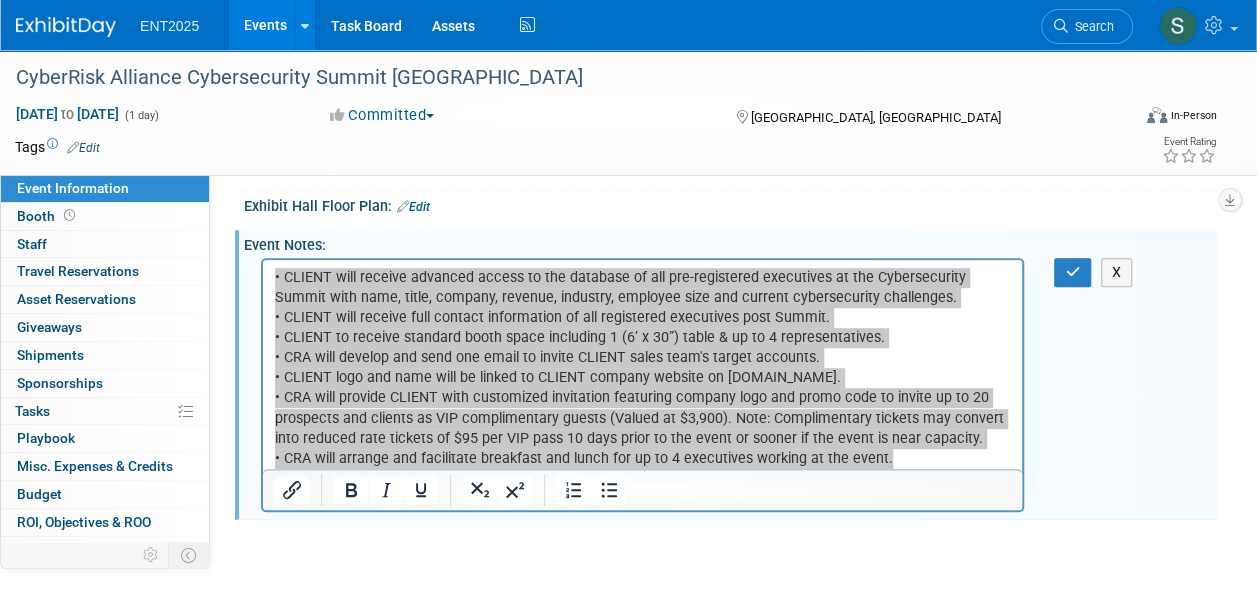 click on "• CLIENT will receive advanced access to the database of all pre-registered executives at the Cybersecurity Summit with name, title, company, revenue, industry, employee size and current cybersecurity challenges. • CLIENT will receive full contact information of all registered executives post Summit. • CLIENT to receive standard booth space including 1 (6’ x 30”) table & up to 4 representatives. • CRA will develop and send one email to invite CLIENT sales team's target accounts. • CLIENT logo and name will be linked to CLIENT company website on CybersecuritySummit.com. • CRA will provide CLIENT with customized invitation featuring company logo and promo code to invite up to 20 prospects and clients as VIP complimentary guests (Valued at $3,900). Note: Complimentary tickets may convert into reduced rate tickets of $95 per VIP pass 10 days prior to the event or sooner if the event is near capacity.
X" at bounding box center (730, 383) 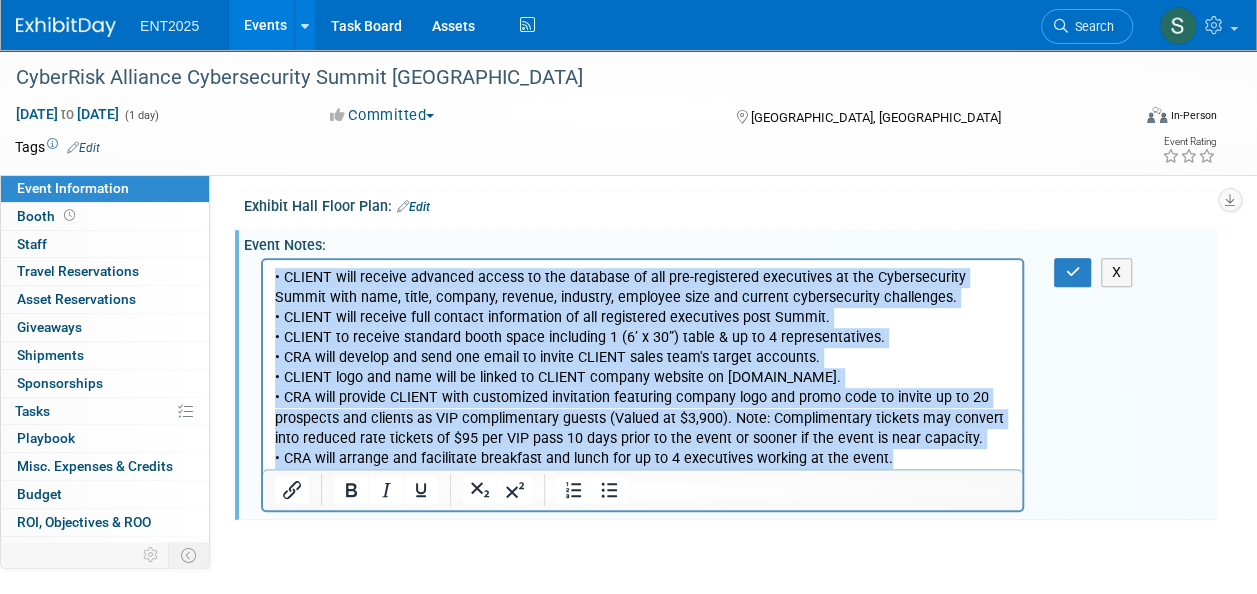 click on "• CLIENT will receive advanced access to the database of all pre-registered executives at the Cybersecurity Summit with name, title, company, revenue, industry, employee size and current cybersecurity challenges. • CLIENT will receive full contact information of all registered executives post Summit. • CLIENT to receive standard booth space including 1 (6’ x 30”) table & up to 4 representatives. • CRA will develop and send one email to invite CLIENT sales team's target accounts. • CLIENT logo and name will be linked to CLIENT company website on CybersecuritySummit.com. • CRA will provide CLIENT with customized invitation featuring company logo and promo code to invite up to 20 prospects and clients as VIP complimentary guests (Valued at $3,900). Note: Complimentary tickets may convert into reduced rate tickets of $95 per VIP pass 10 days prior to the event or sooner if the event is near capacity." at bounding box center (643, 368) 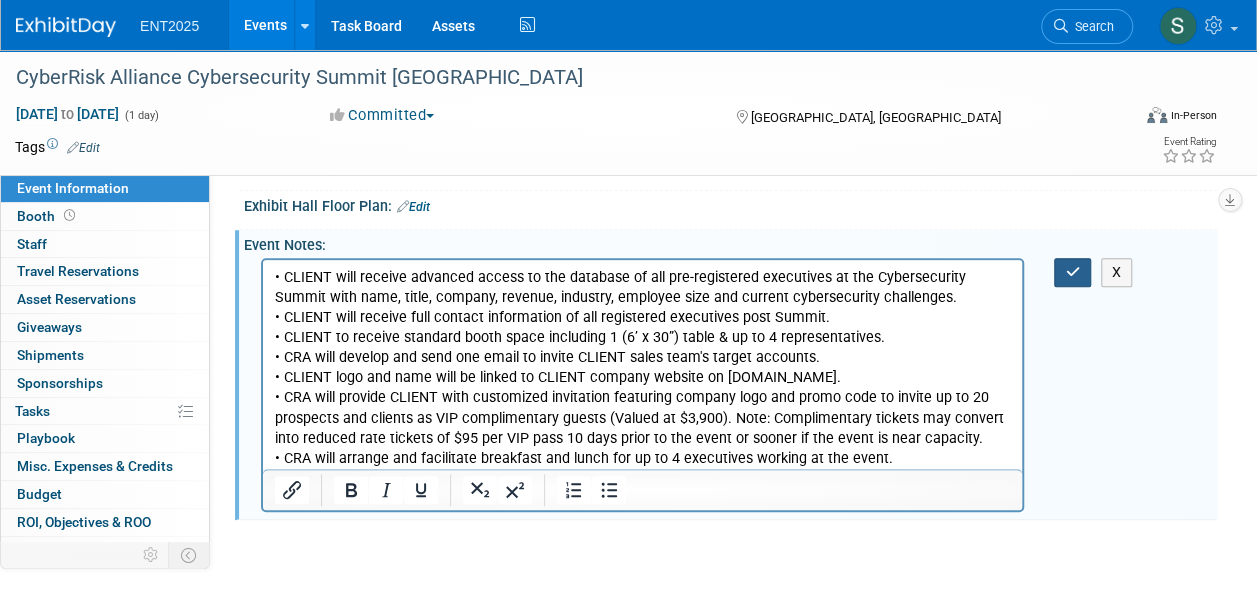 click at bounding box center [1072, 272] 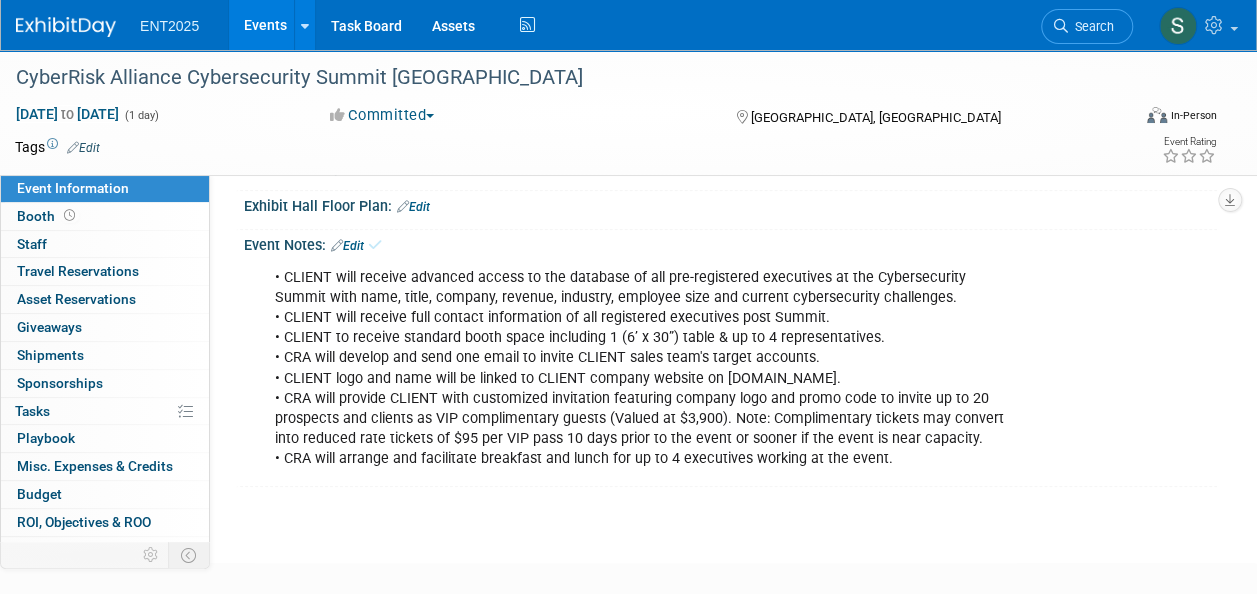 click on "Events" at bounding box center [265, 25] 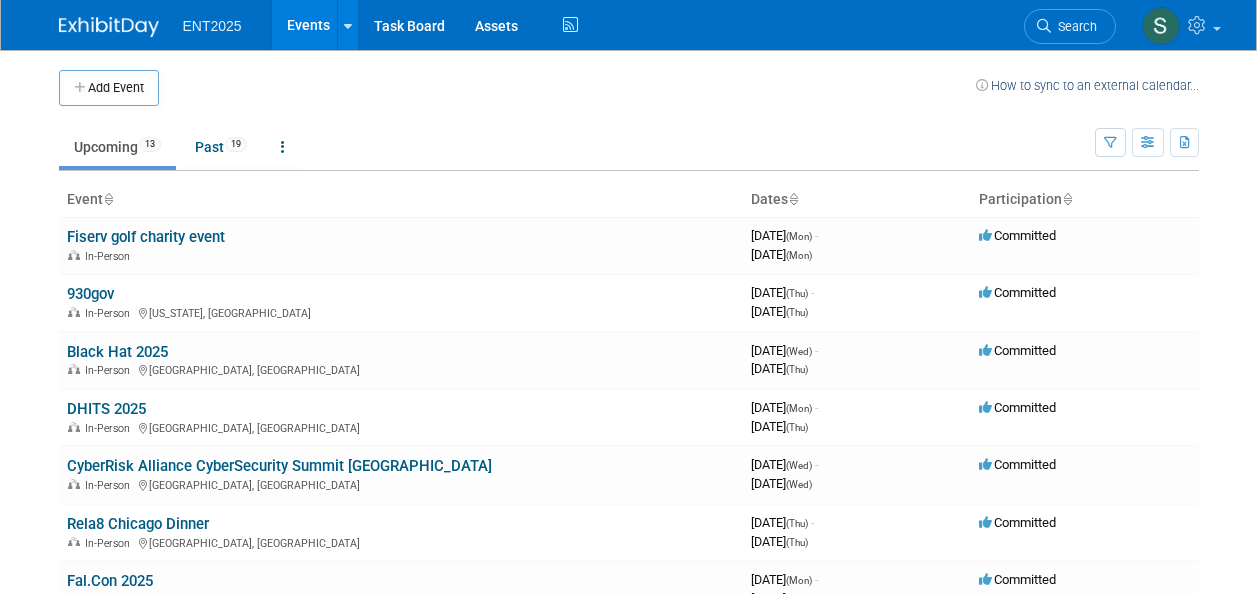 scroll, scrollTop: 0, scrollLeft: 0, axis: both 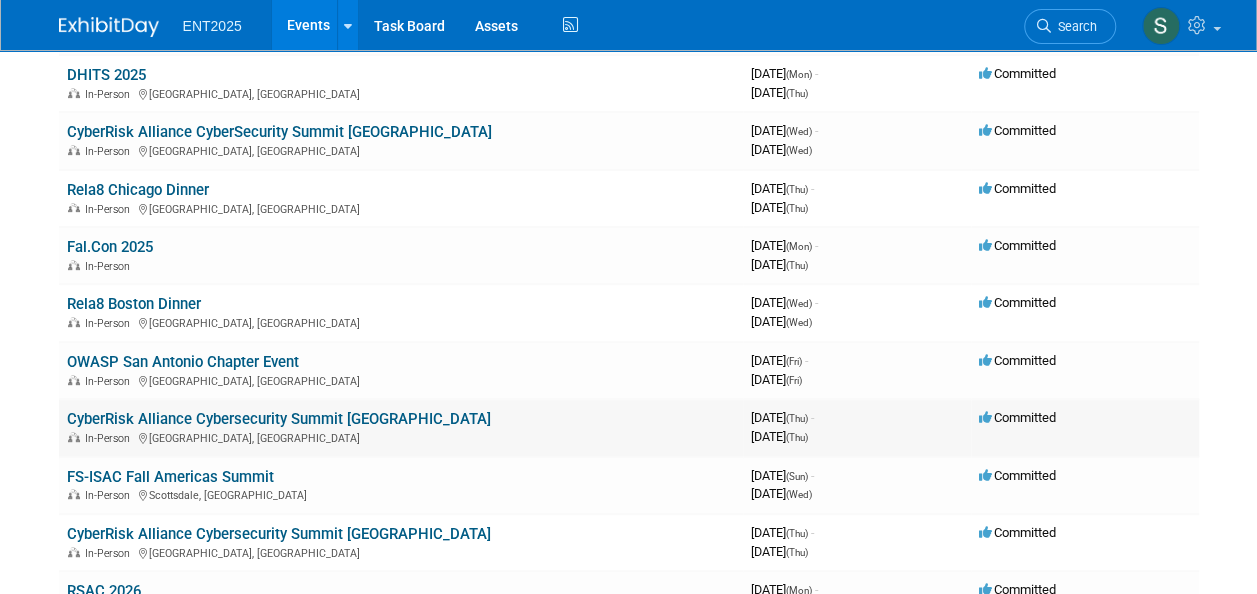 click on "CyberRisk Alliance Cybersecurity Summit [GEOGRAPHIC_DATA]" at bounding box center [279, 419] 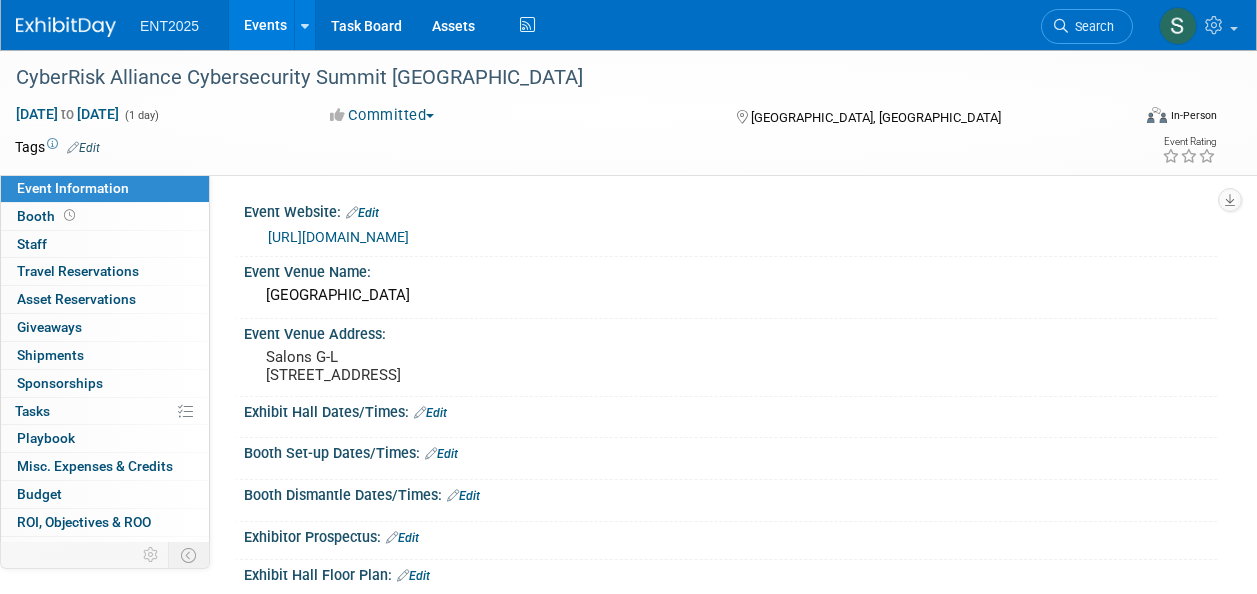 scroll, scrollTop: 0, scrollLeft: 0, axis: both 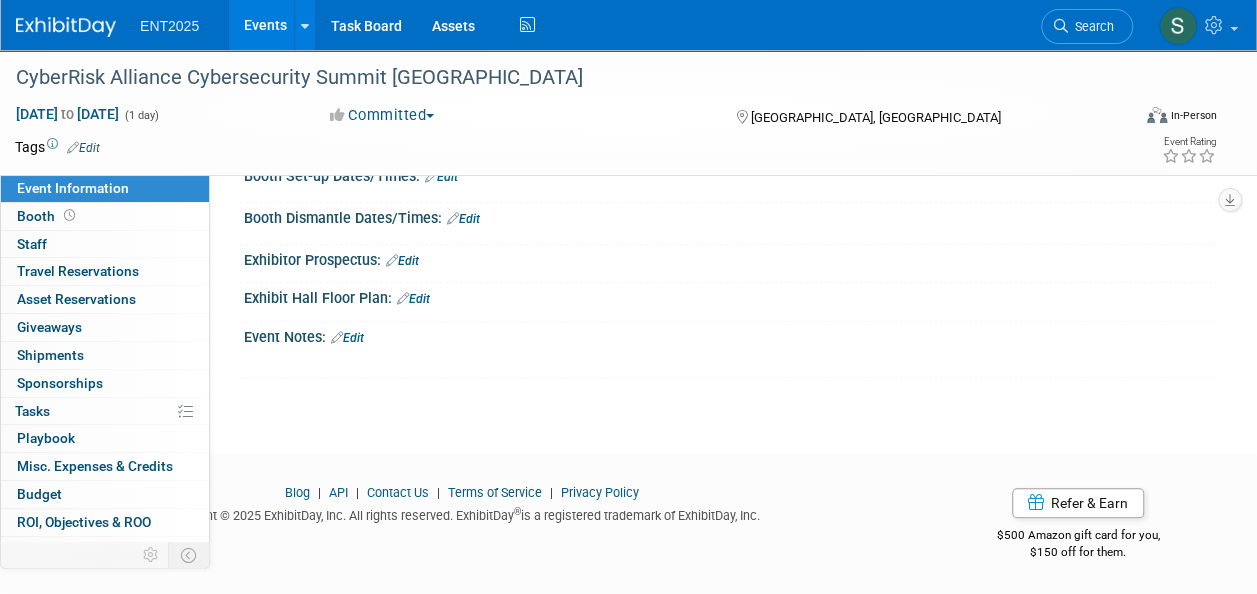 click on "Edit" at bounding box center [347, 338] 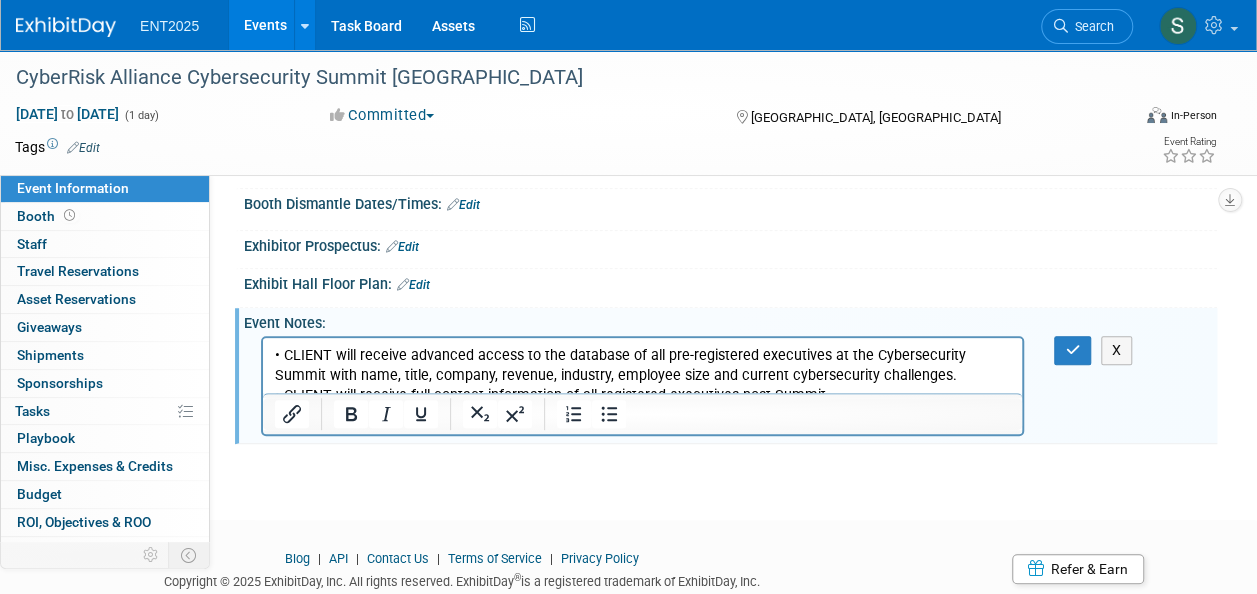 scroll, scrollTop: 299, scrollLeft: 0, axis: vertical 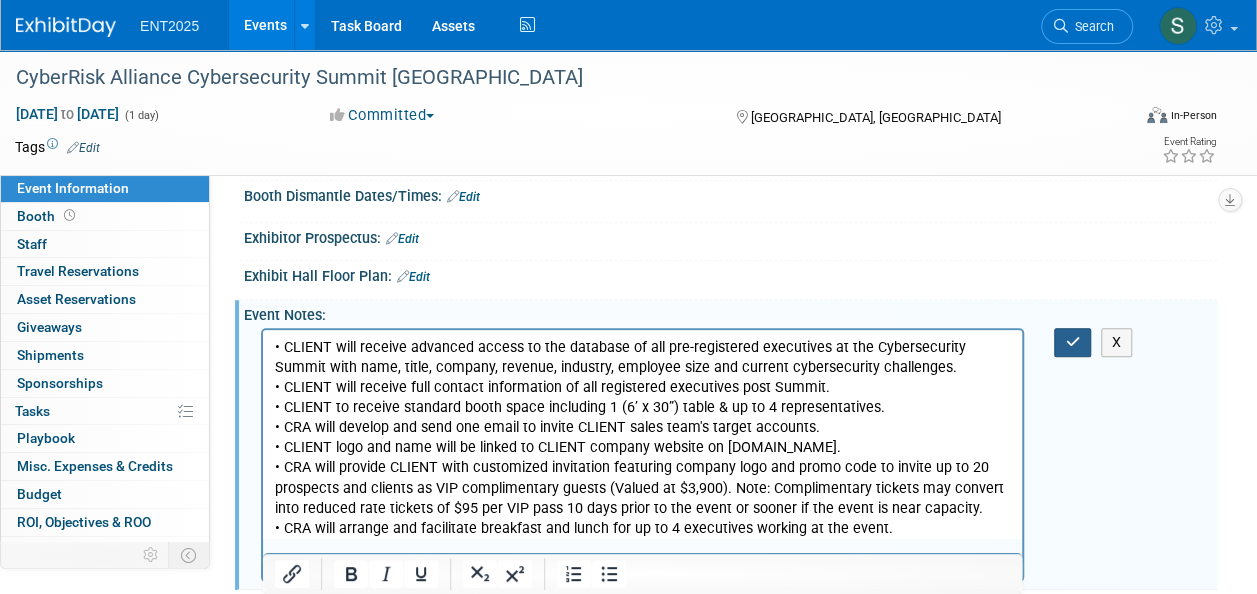 click at bounding box center [1072, 342] 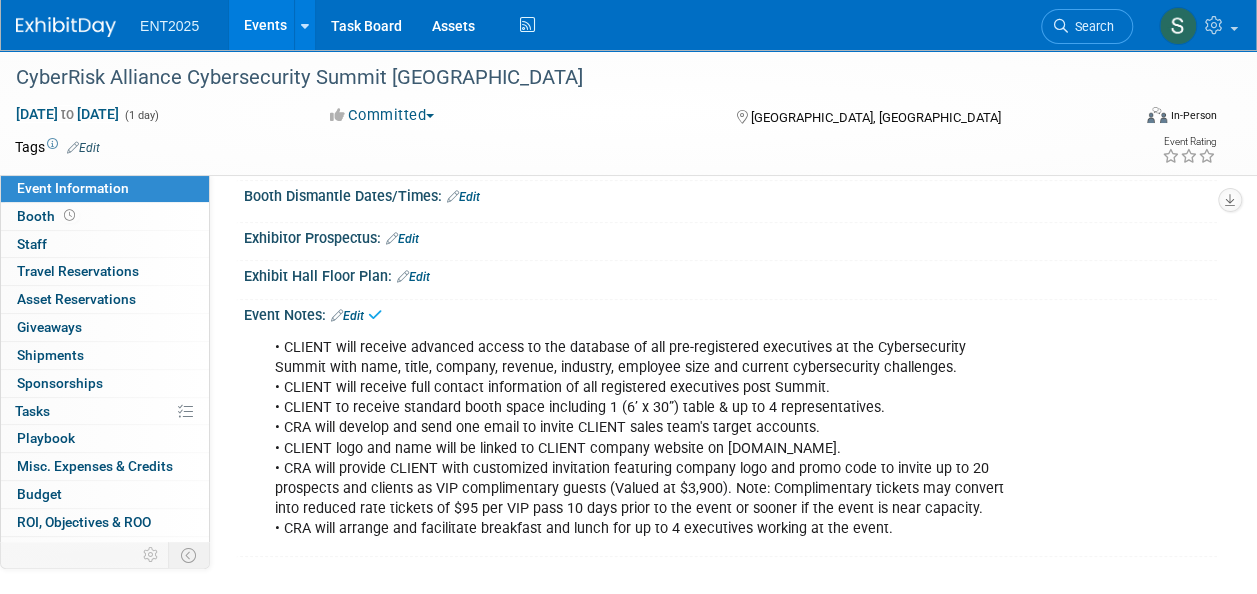 scroll, scrollTop: 0, scrollLeft: 0, axis: both 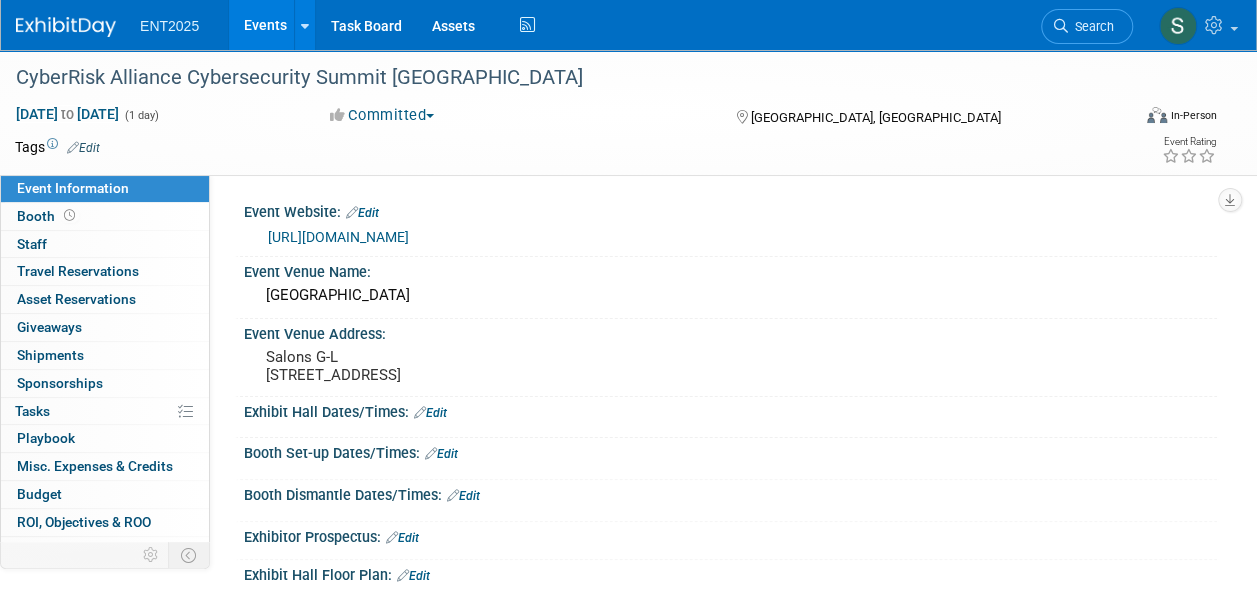 click on "Events" at bounding box center (265, 25) 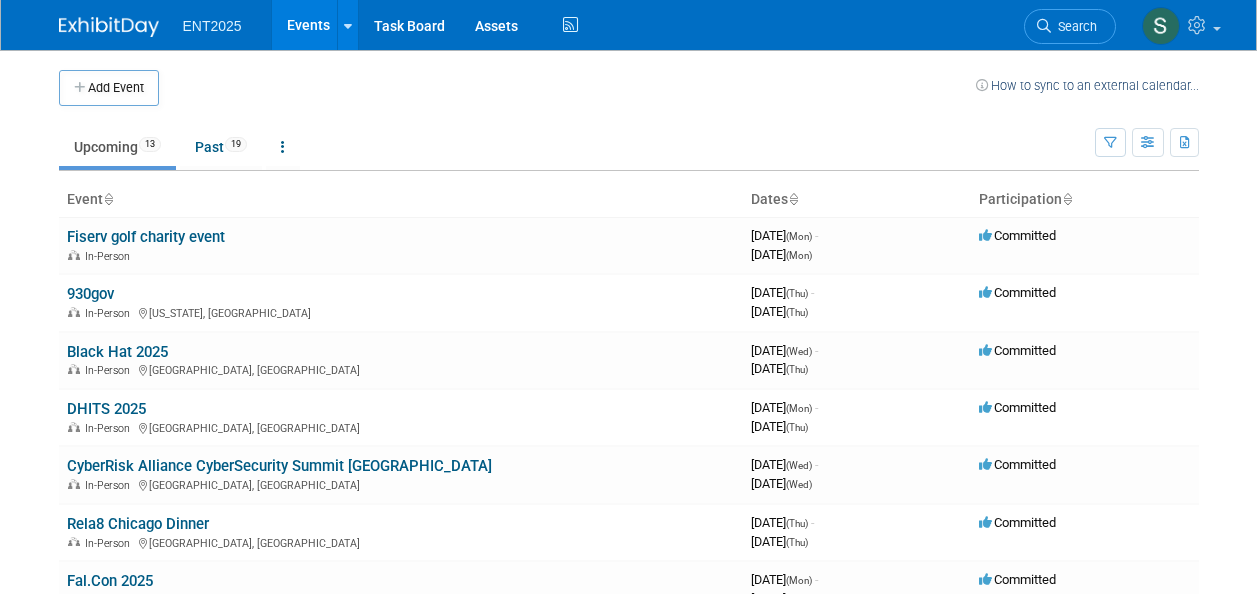 scroll, scrollTop: 0, scrollLeft: 0, axis: both 